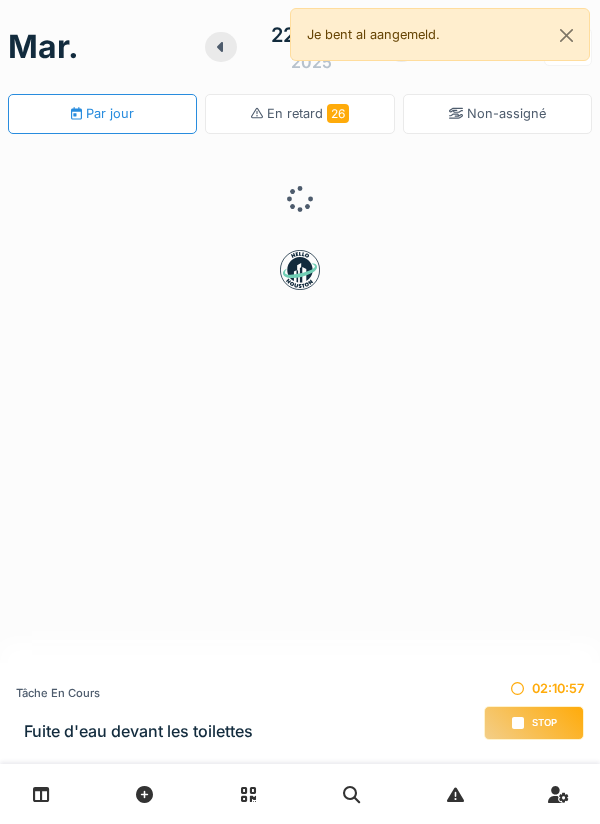 scroll, scrollTop: 0, scrollLeft: 0, axis: both 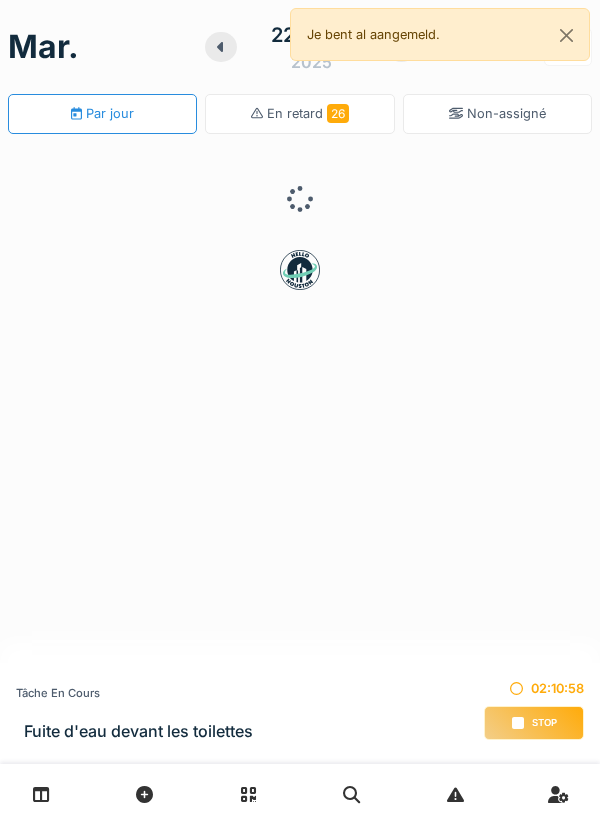 click on "Stop" at bounding box center (534, 723) 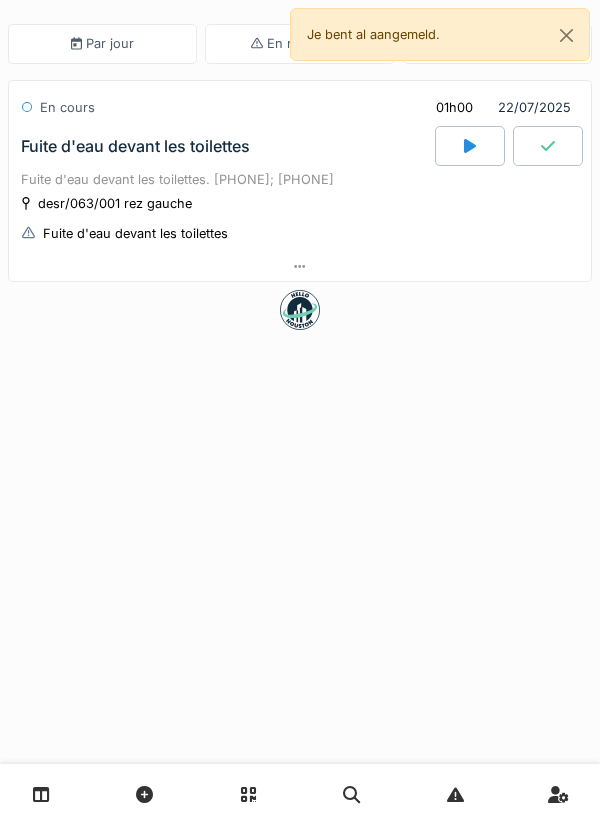click on "Fuite d'eau devant les toilettes. [PHONE]; [PHONE]" at bounding box center (300, 179) 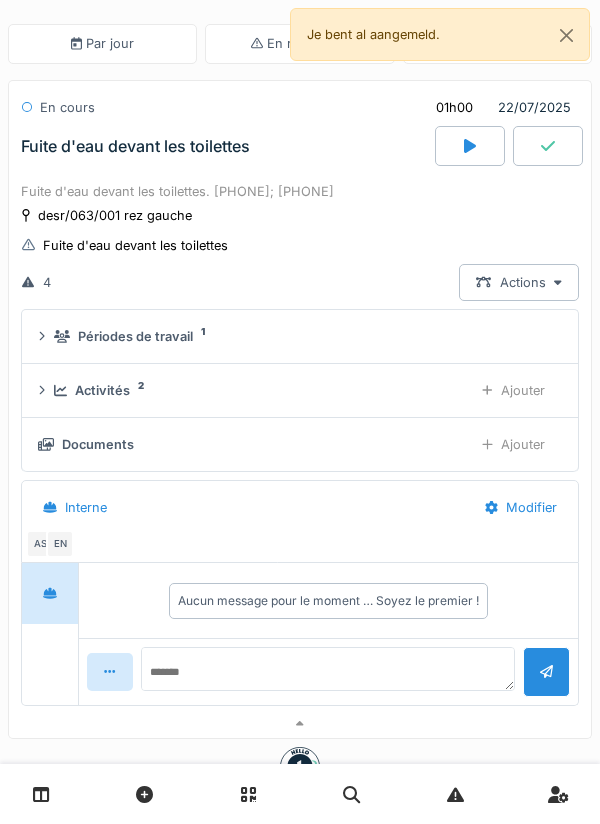 click on "Ajouter" at bounding box center (513, 444) 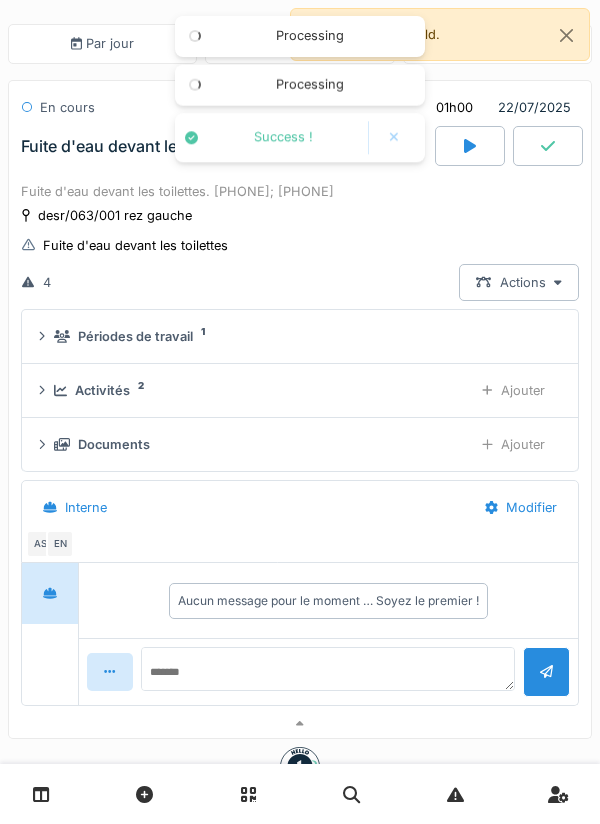 scroll, scrollTop: 72, scrollLeft: 0, axis: vertical 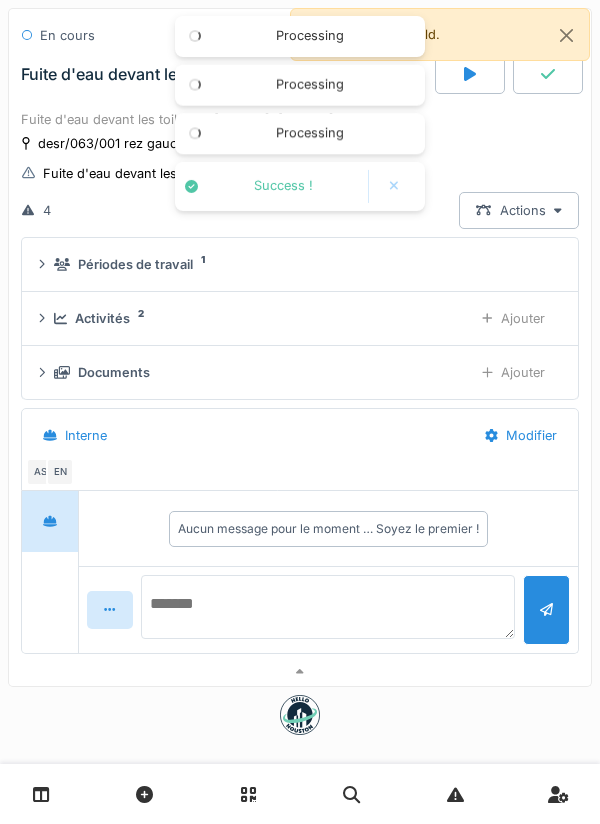 click at bounding box center [328, 607] 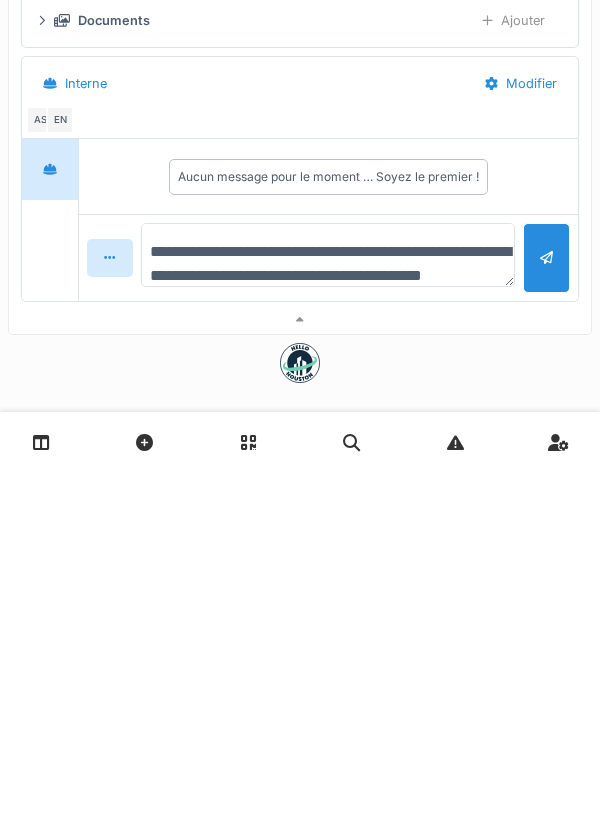 scroll, scrollTop: 24, scrollLeft: 0, axis: vertical 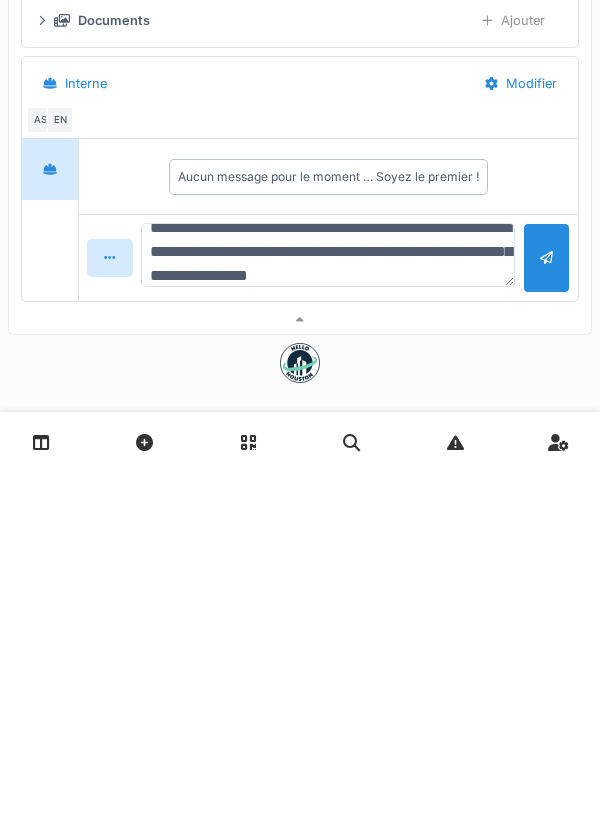 type on "**********" 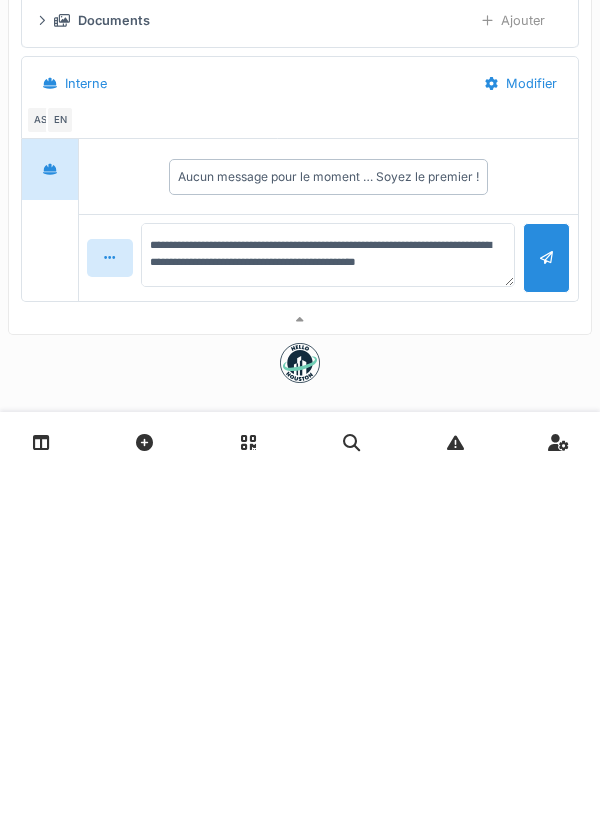 click at bounding box center (546, 609) 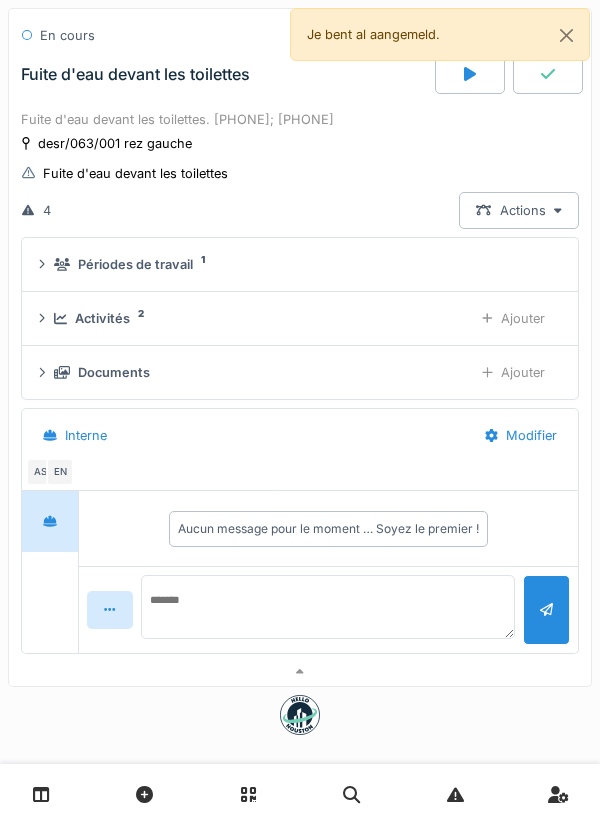 scroll, scrollTop: 0, scrollLeft: 0, axis: both 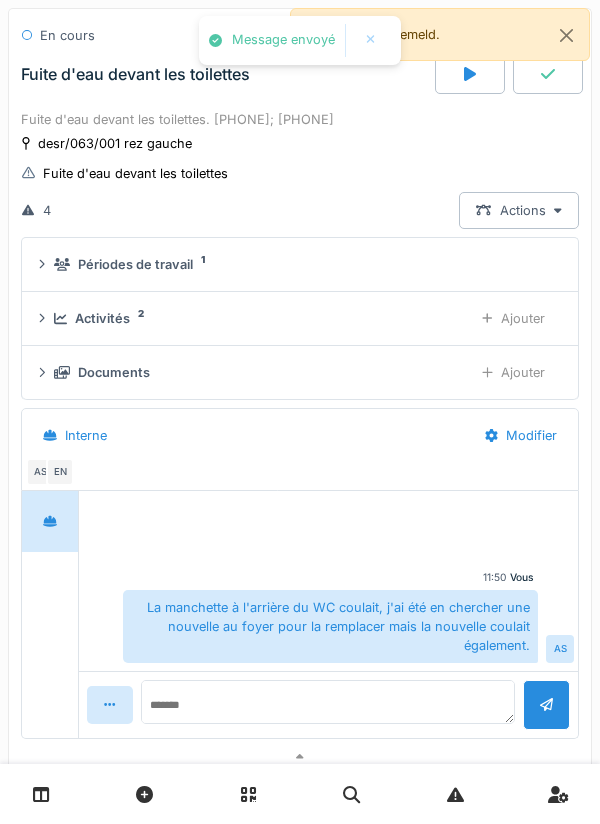 click on "La manchette à l'arrière du WC coulait, j'ai été en chercher une nouvelle au foyer pour la remplacer mais la nouvelle coulait également." at bounding box center (330, 627) 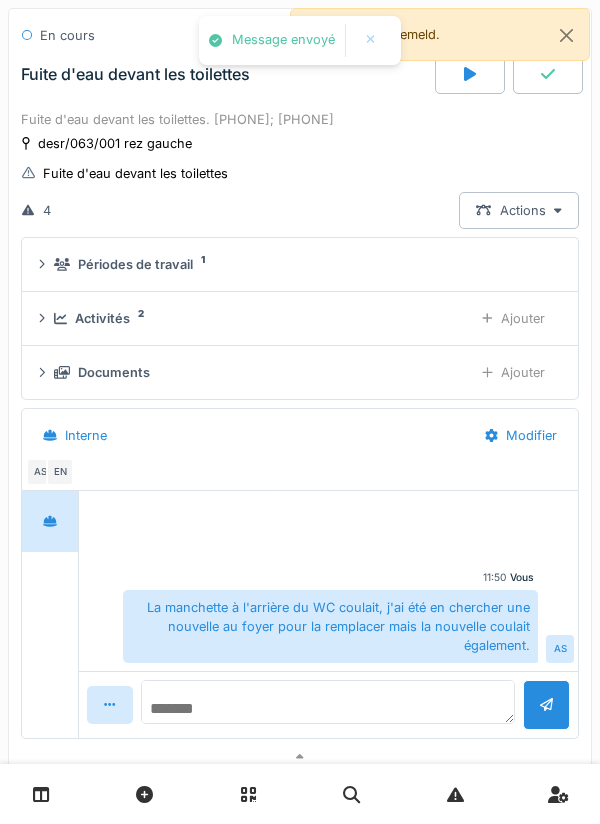 click at bounding box center (328, 702) 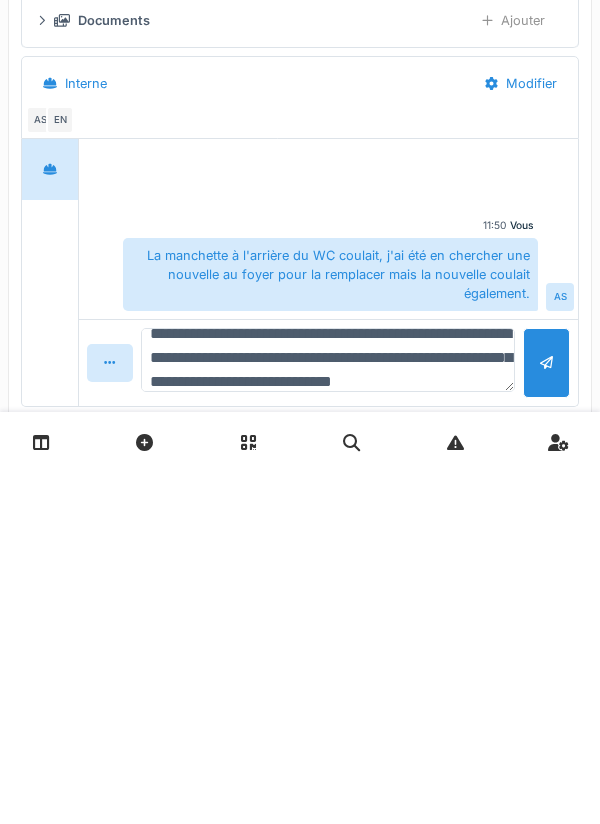 scroll, scrollTop: 47, scrollLeft: 0, axis: vertical 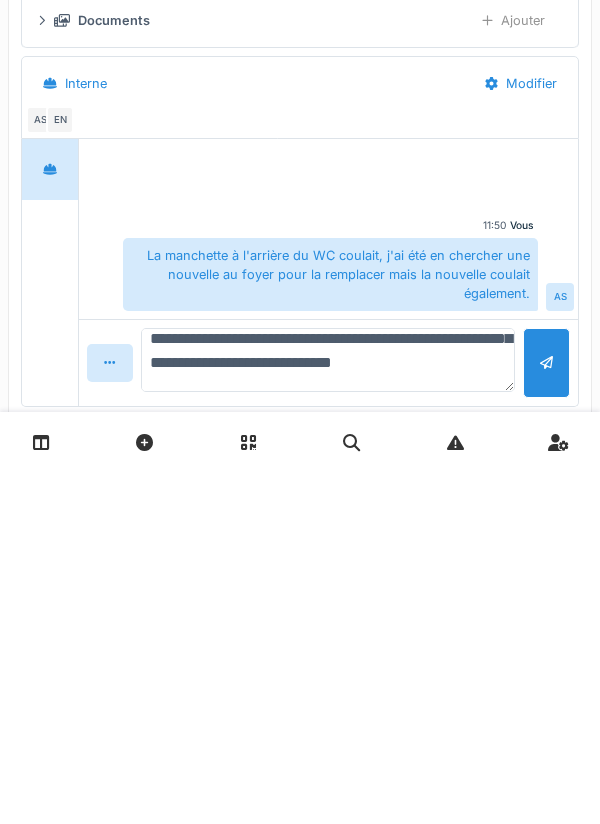 click on "**********" at bounding box center (328, 712) 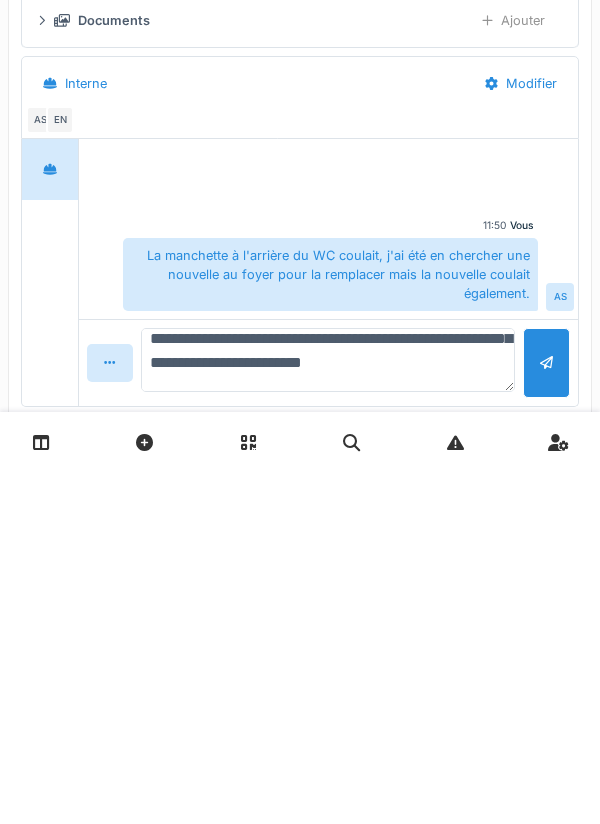 click on "**********" at bounding box center (328, 712) 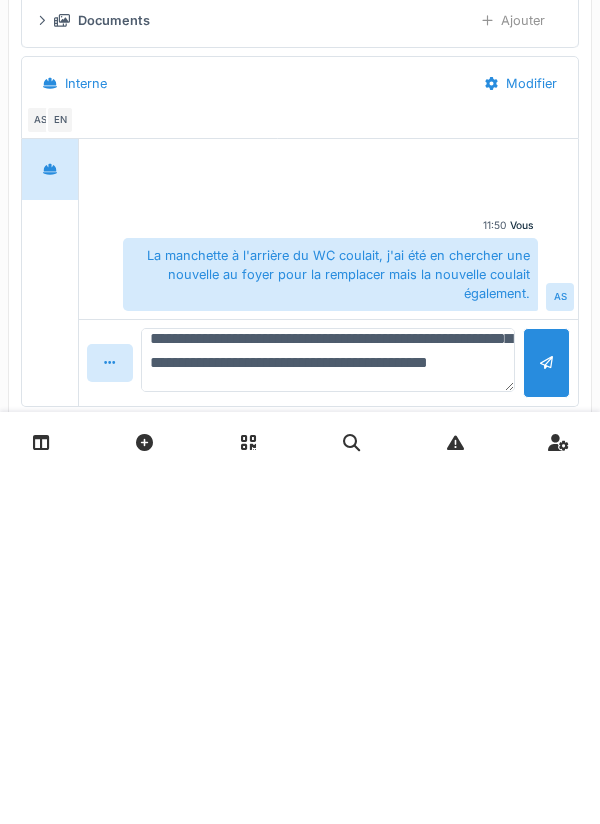 type on "**********" 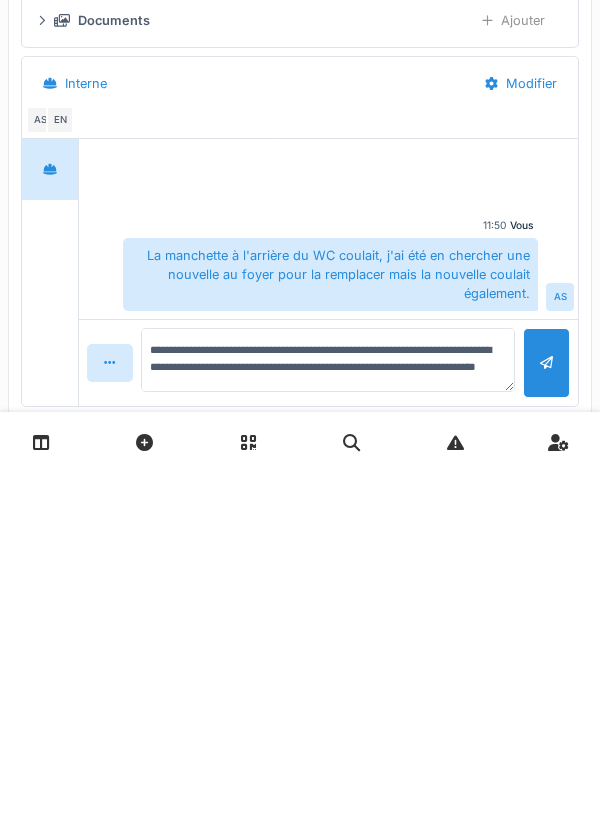 click at bounding box center (546, 714) 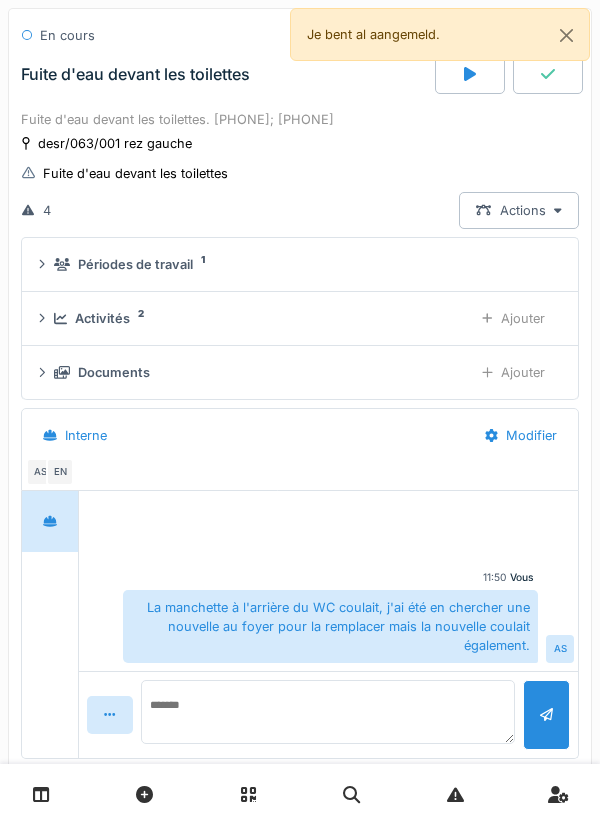 scroll, scrollTop: 0, scrollLeft: 0, axis: both 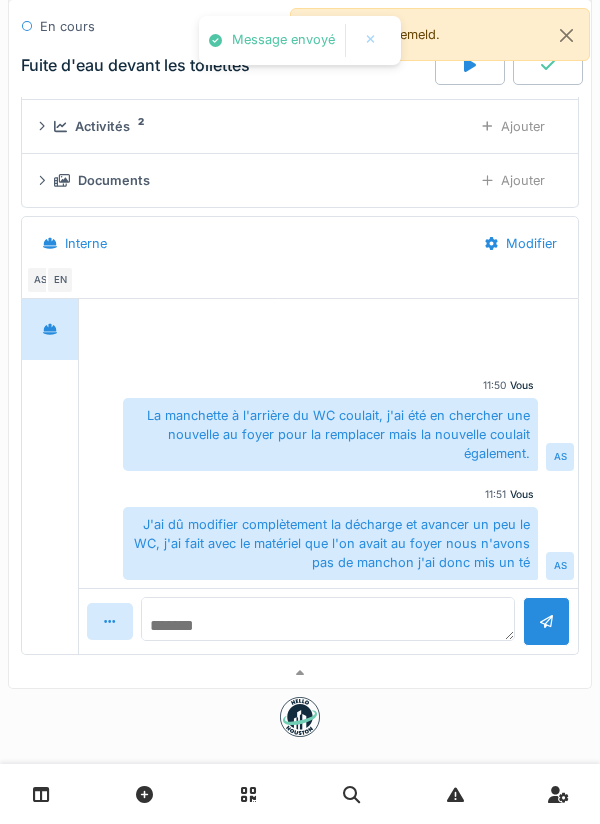 click at bounding box center (328, 619) 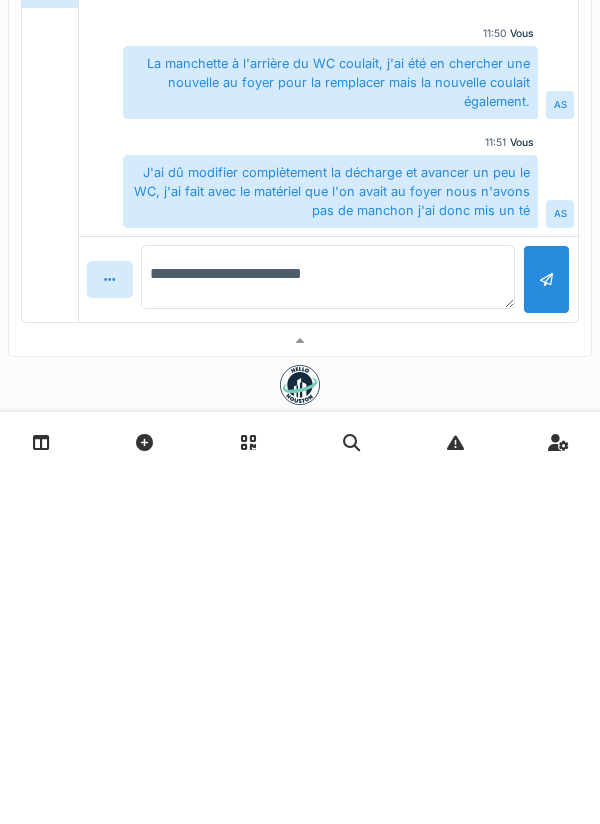 type on "**********" 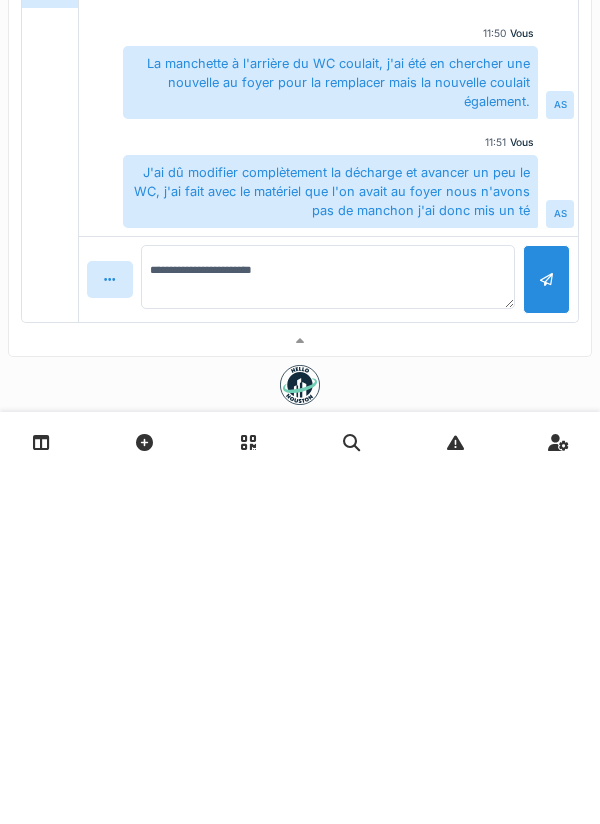 click at bounding box center [546, 631] 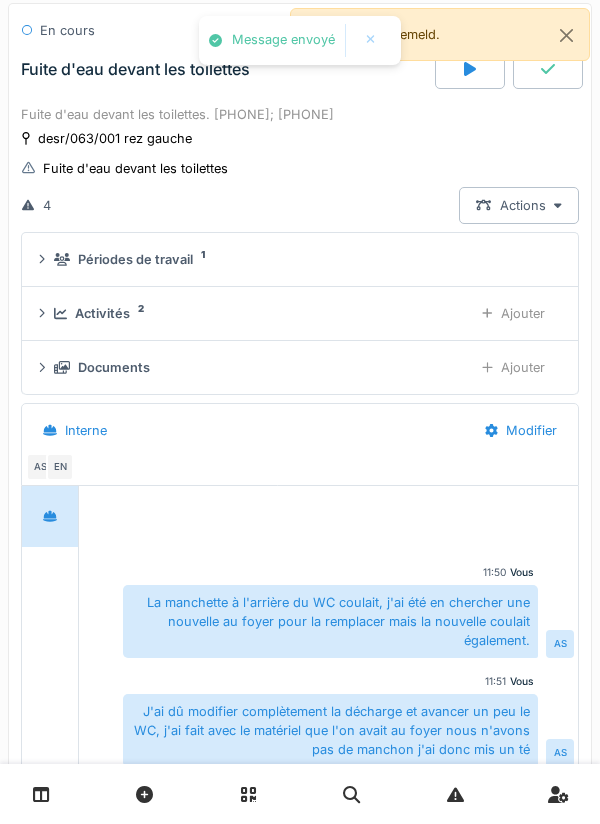 scroll, scrollTop: 75, scrollLeft: 0, axis: vertical 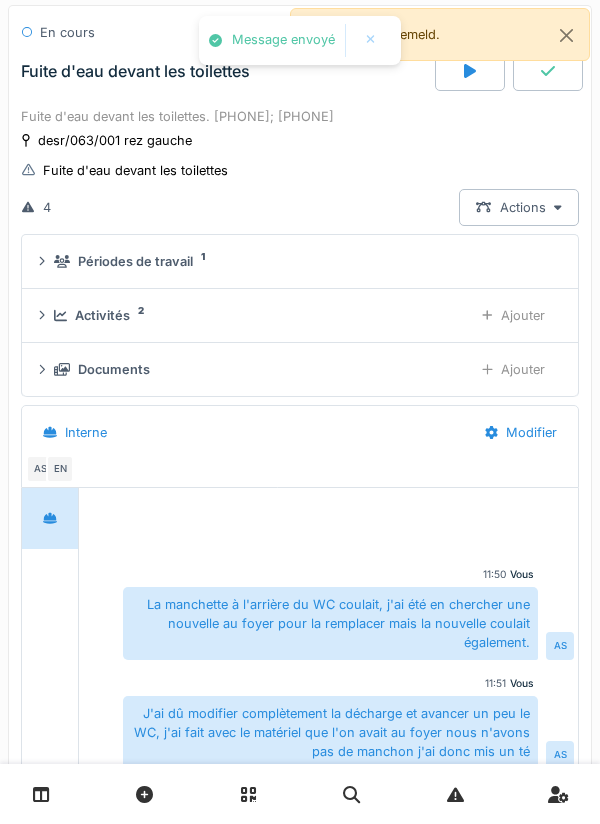 click on "Ajouter" at bounding box center (513, 315) 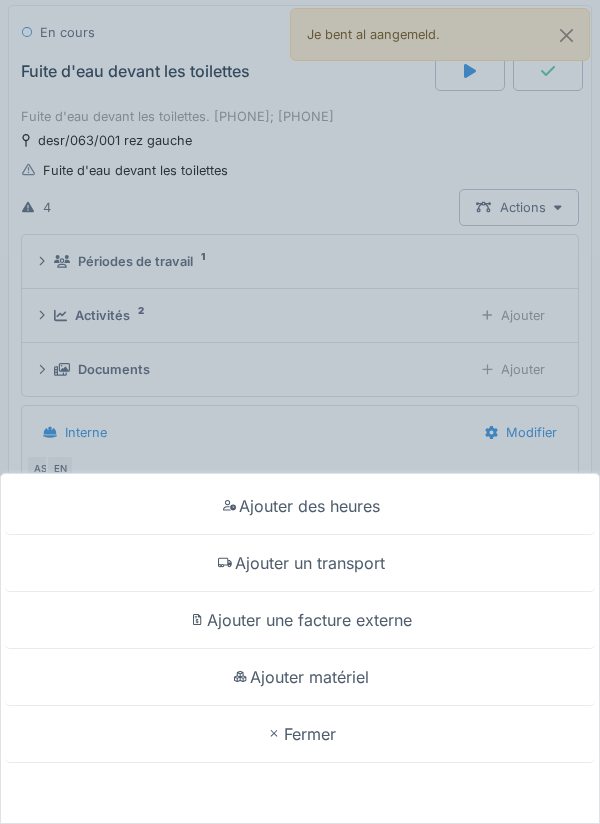 click on "Ajouter matériel" at bounding box center (300, 677) 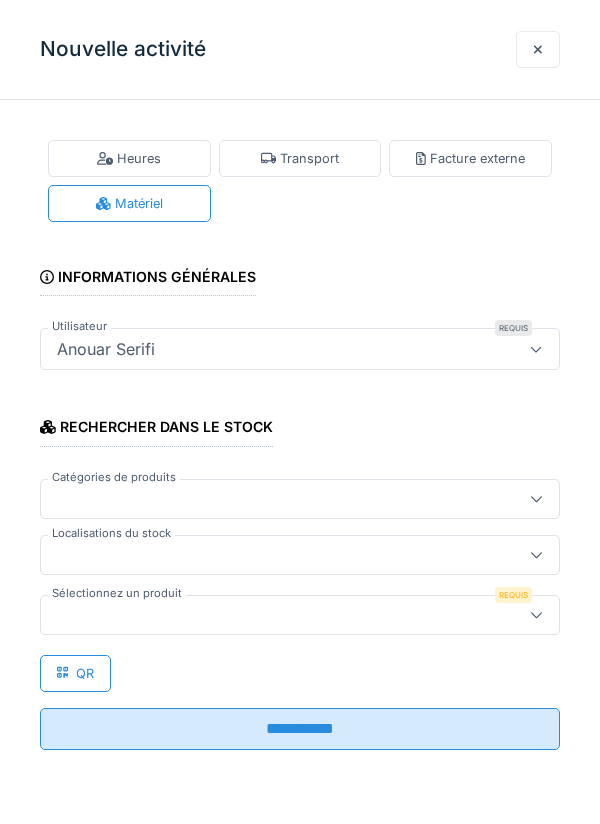 click at bounding box center [274, 555] 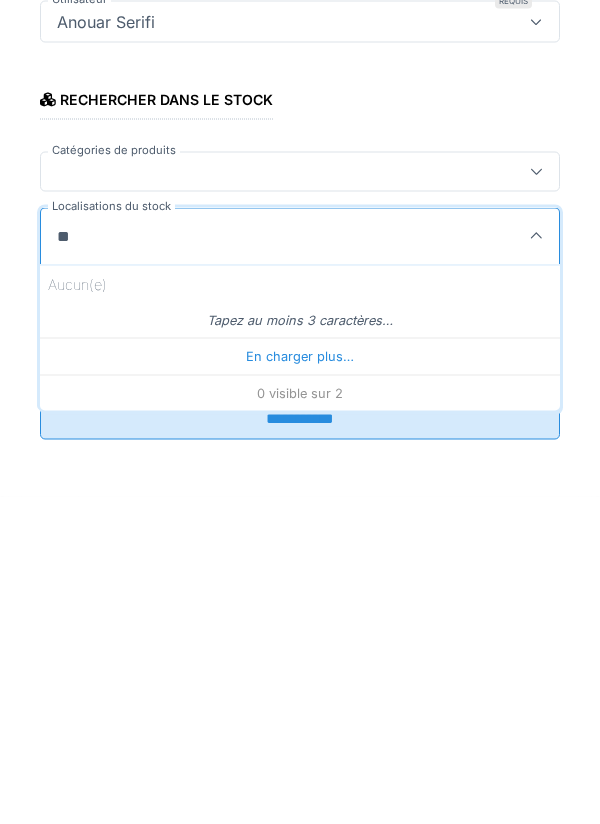 type on "***" 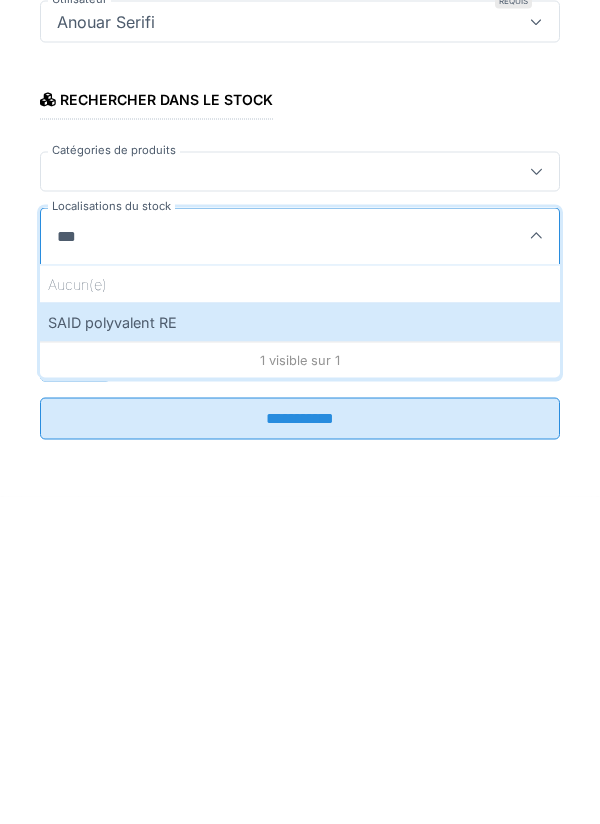 click on "SAID polyvalent RE" at bounding box center [300, 649] 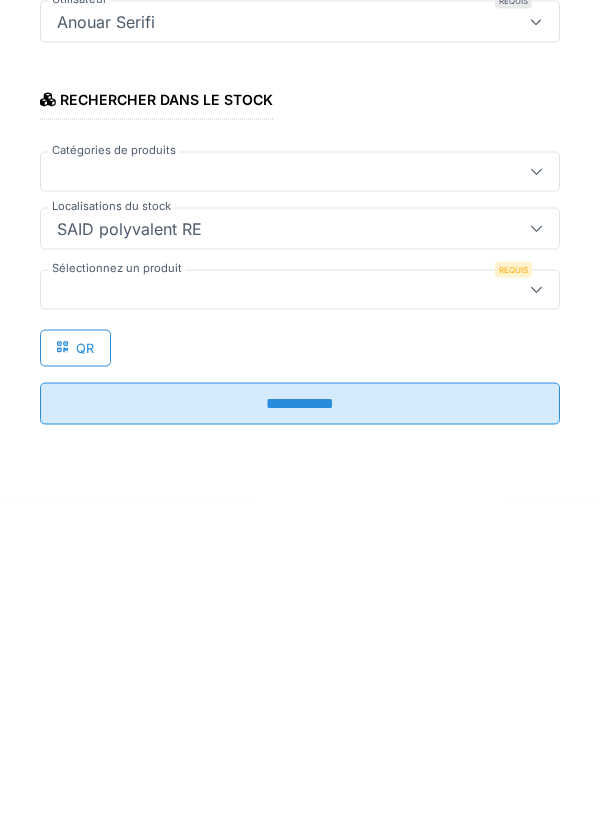 type on "***" 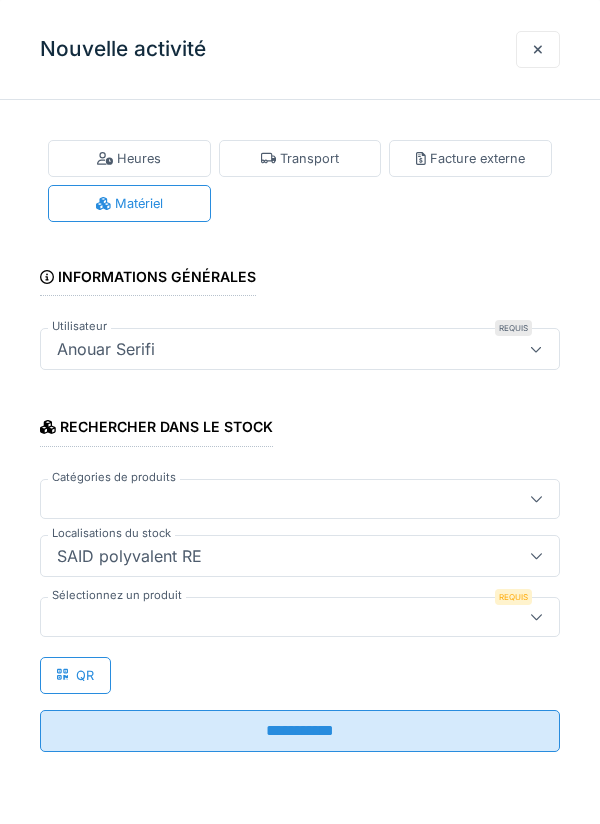 click at bounding box center [274, 617] 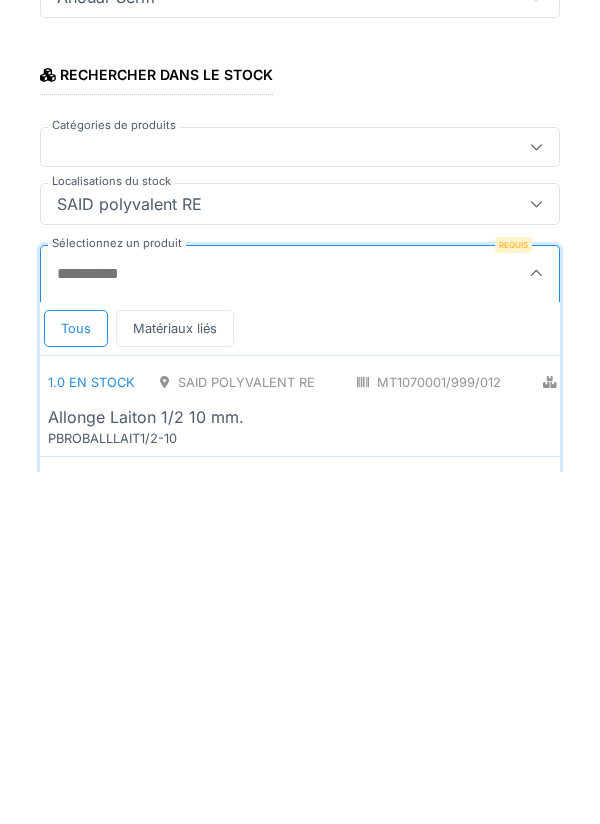 scroll, scrollTop: 1, scrollLeft: 0, axis: vertical 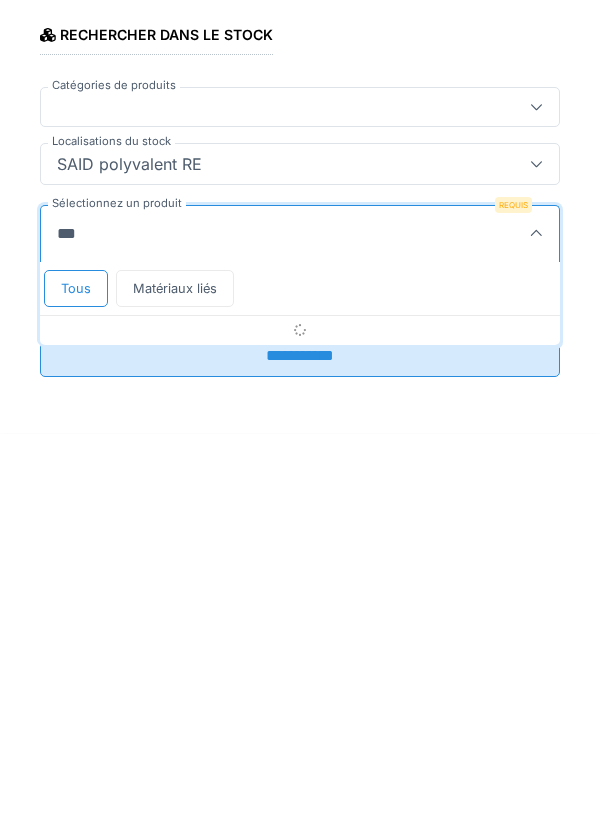 type on "****" 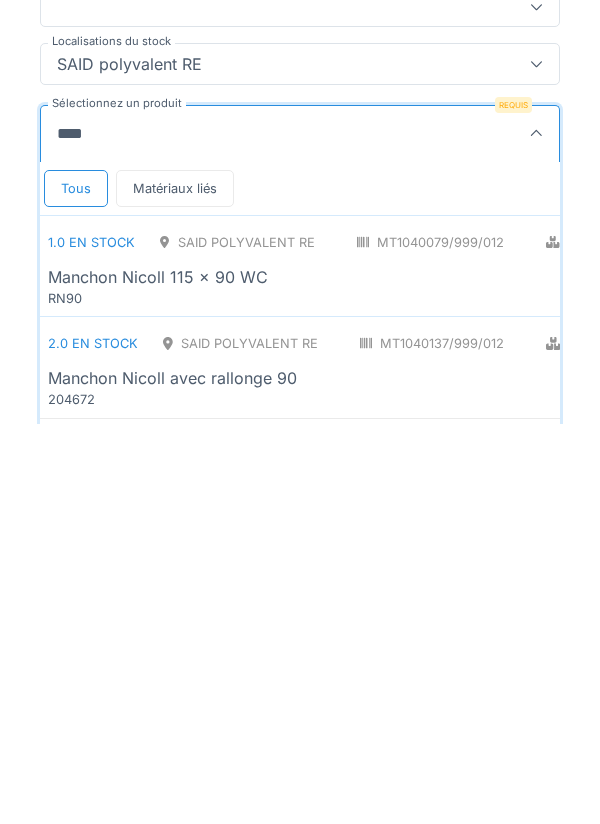 scroll, scrollTop: 122, scrollLeft: 0, axis: vertical 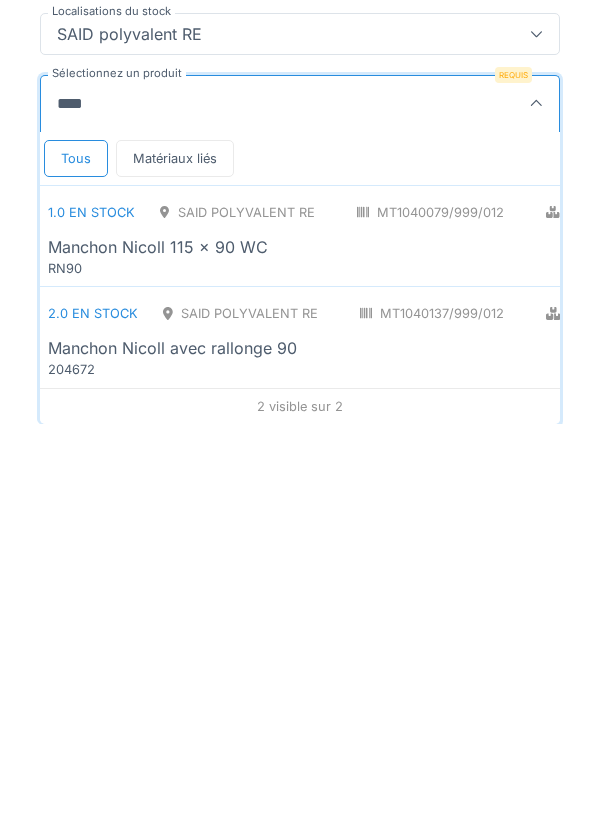 click on "1.0 en stock SAID polyvalent RE MT1040079/999/012 Plomberie - Evacuation raccord PCE Manchon Nicoll 115 x 90 WC RN90" at bounding box center (478, 636) 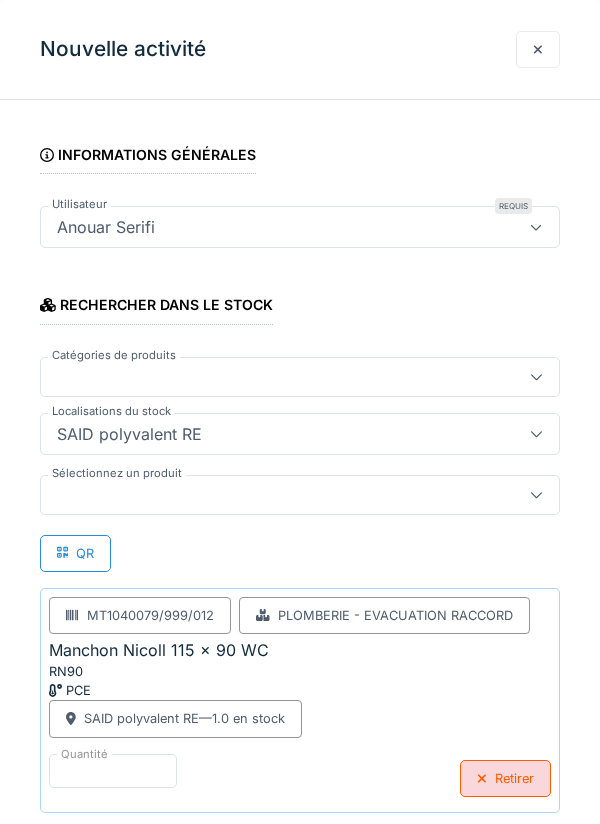 click at bounding box center (274, 495) 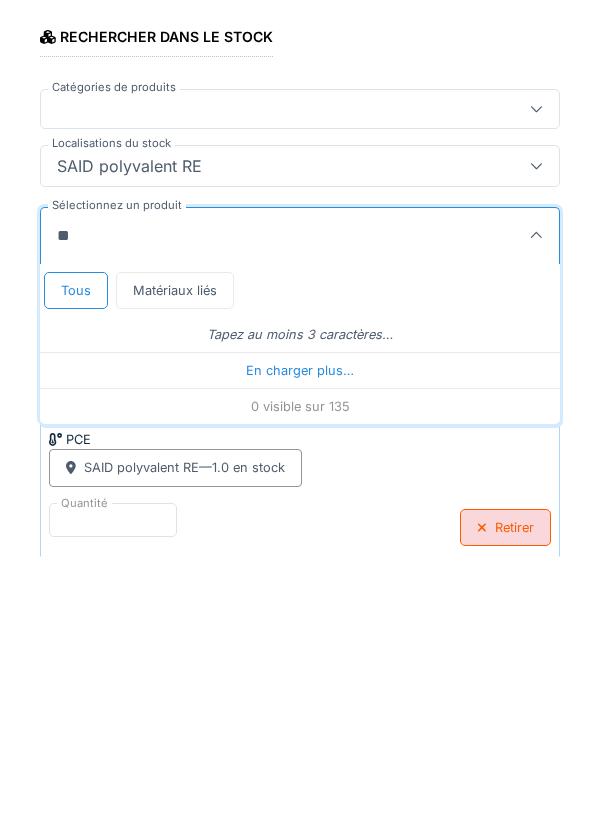 type on "*" 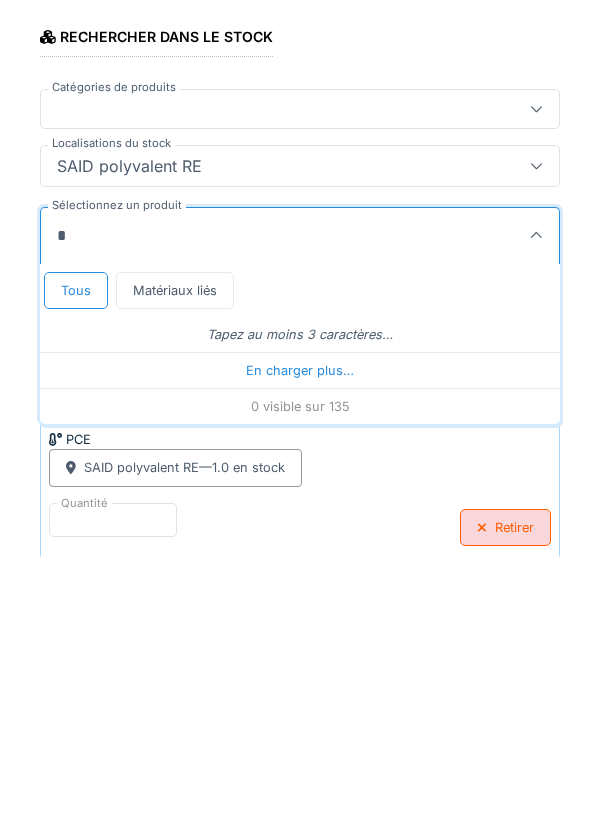 type on "**" 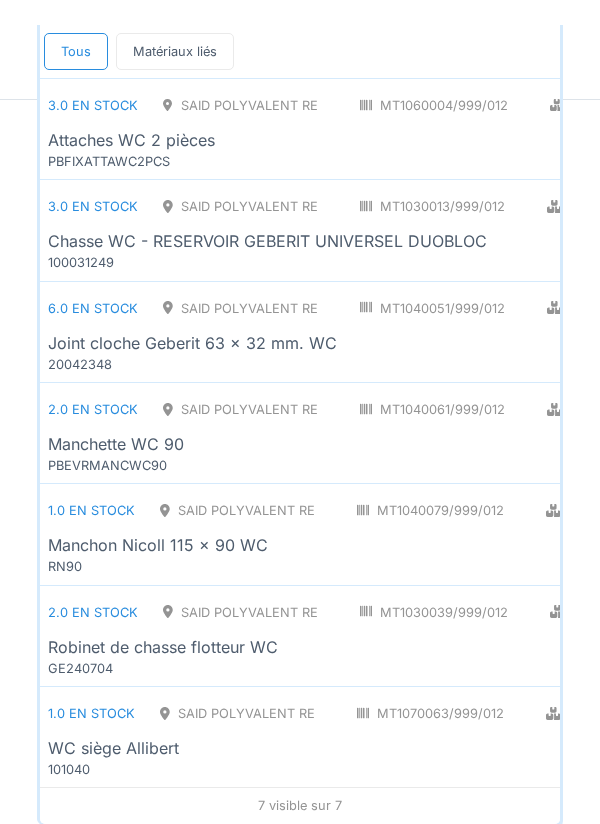 scroll, scrollTop: 0, scrollLeft: 0, axis: both 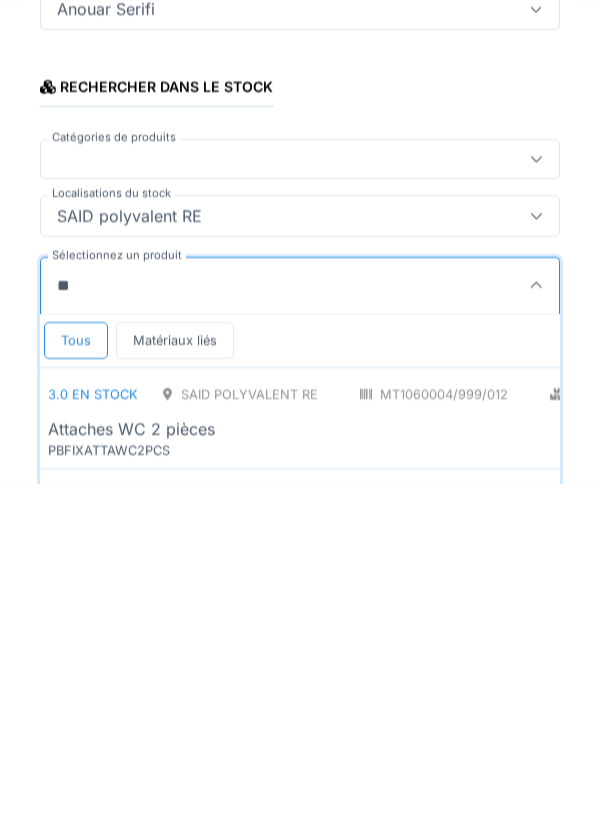 type on "*" 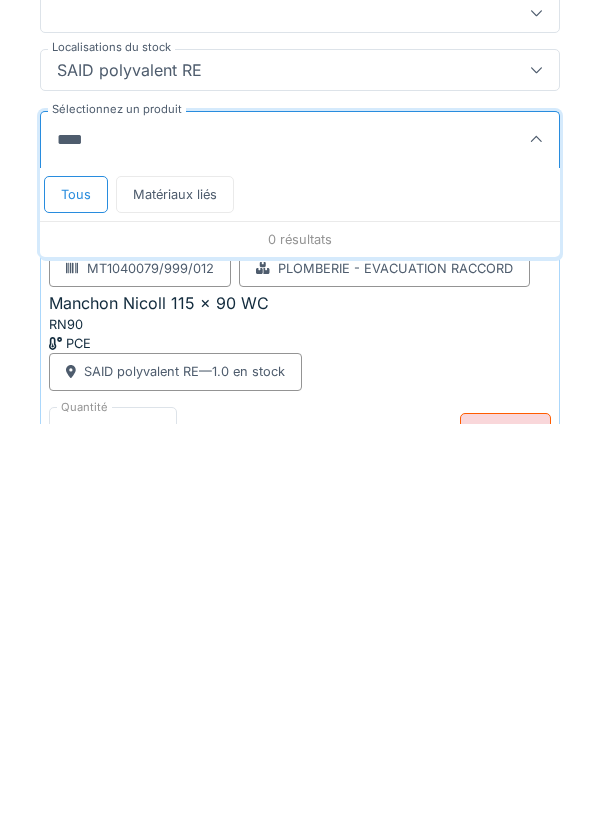 scroll, scrollTop: 157, scrollLeft: 0, axis: vertical 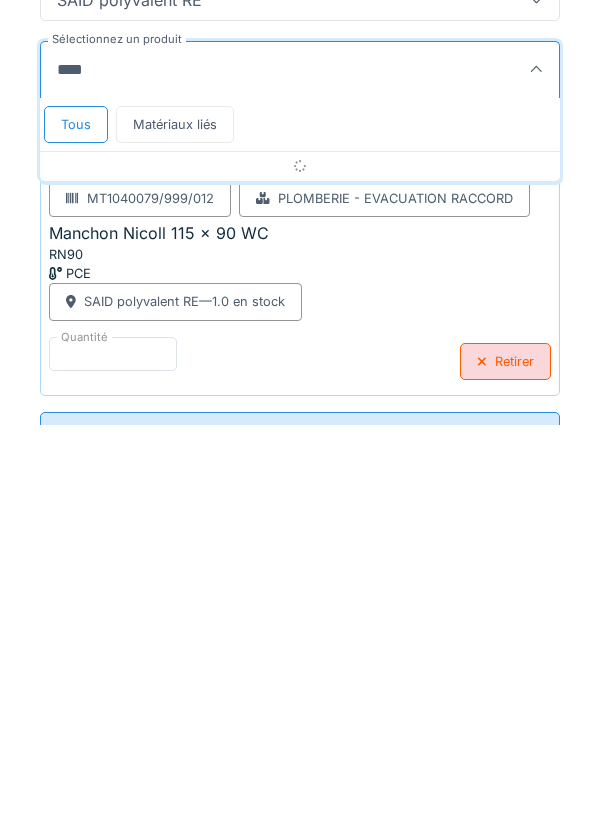 type on "*****" 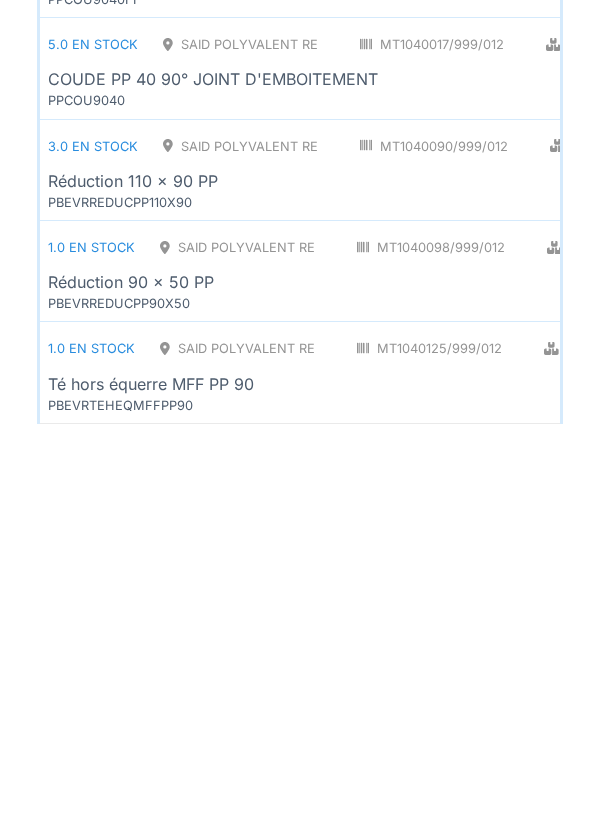 scroll, scrollTop: 730, scrollLeft: 0, axis: vertical 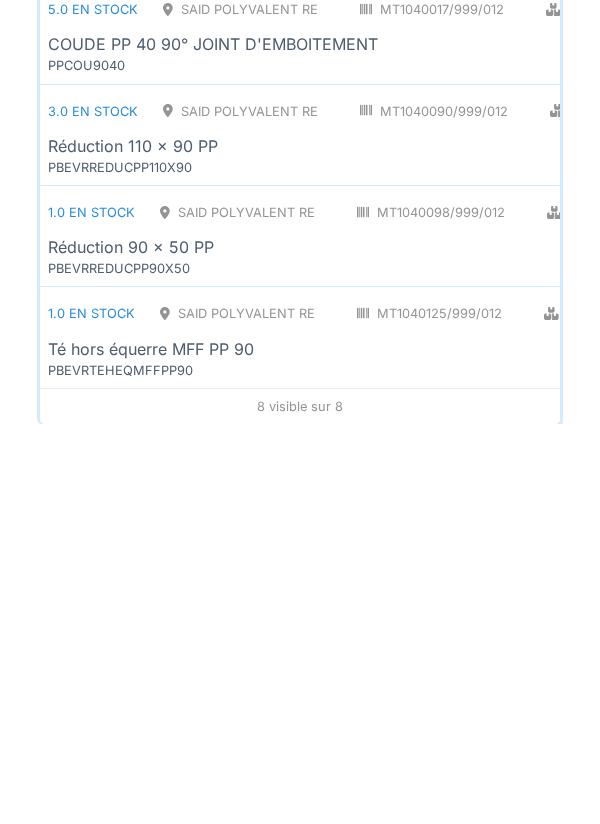 click on "Té hors équerre MFF PP 90" at bounding box center [477, 749] 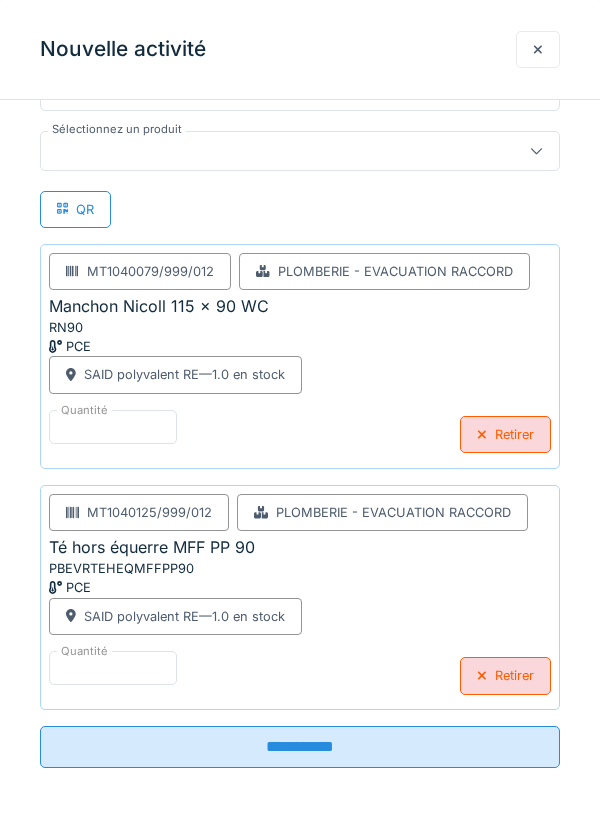 scroll, scrollTop: 466, scrollLeft: 0, axis: vertical 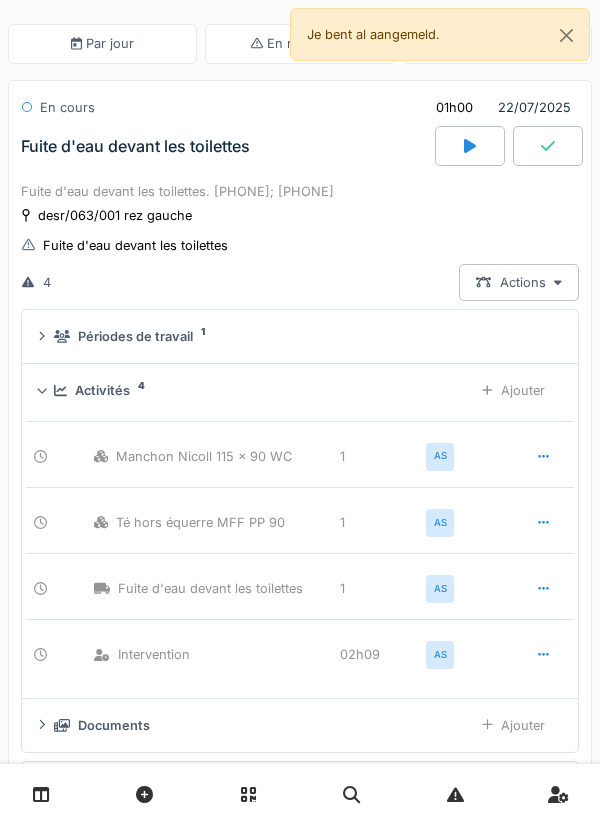click at bounding box center [548, 146] 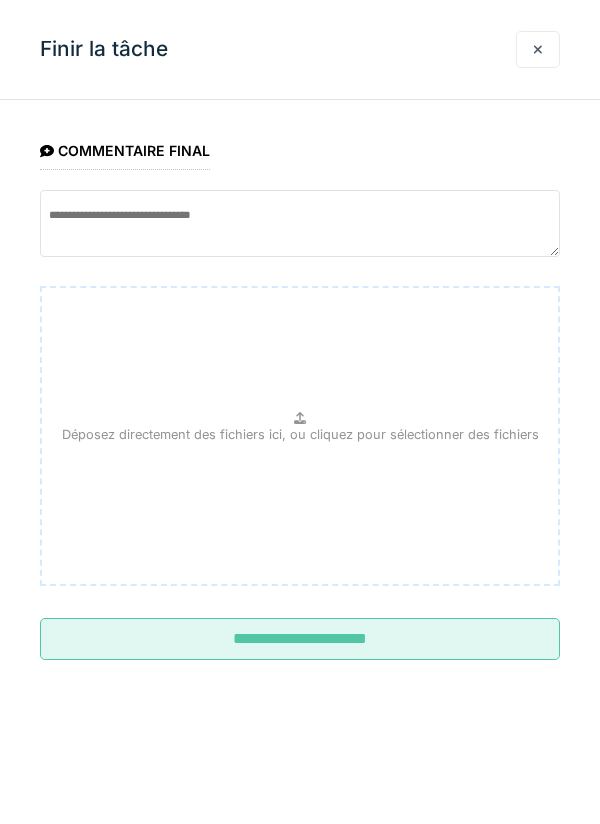 click on "**********" at bounding box center [300, 639] 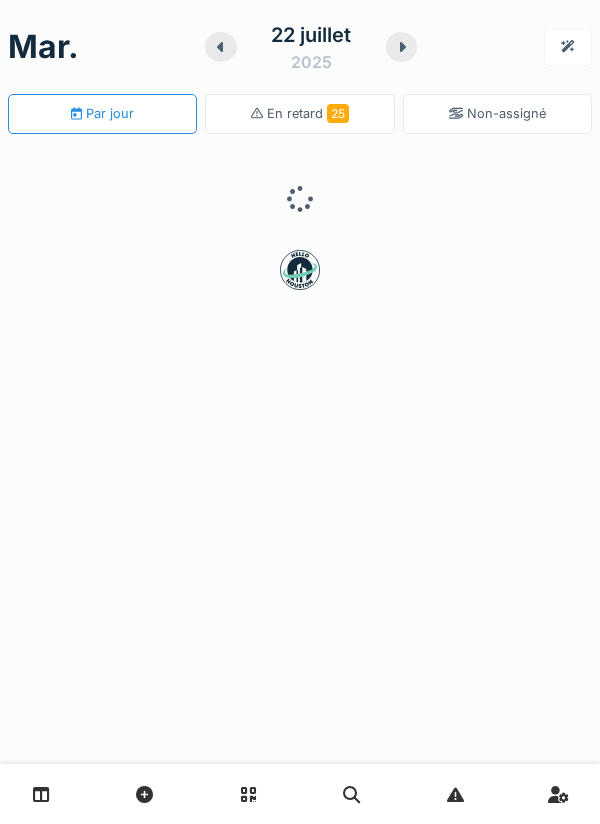 scroll, scrollTop: 0, scrollLeft: 0, axis: both 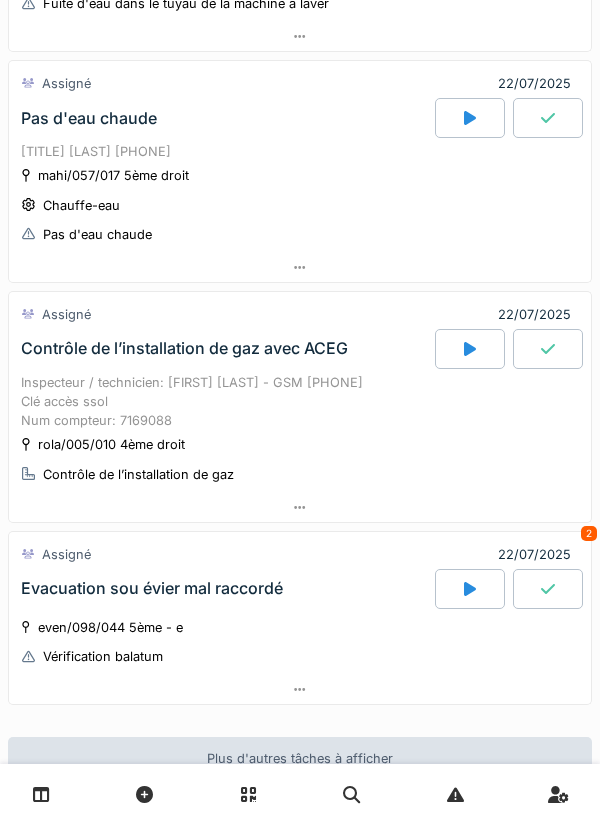 click at bounding box center [548, 349] 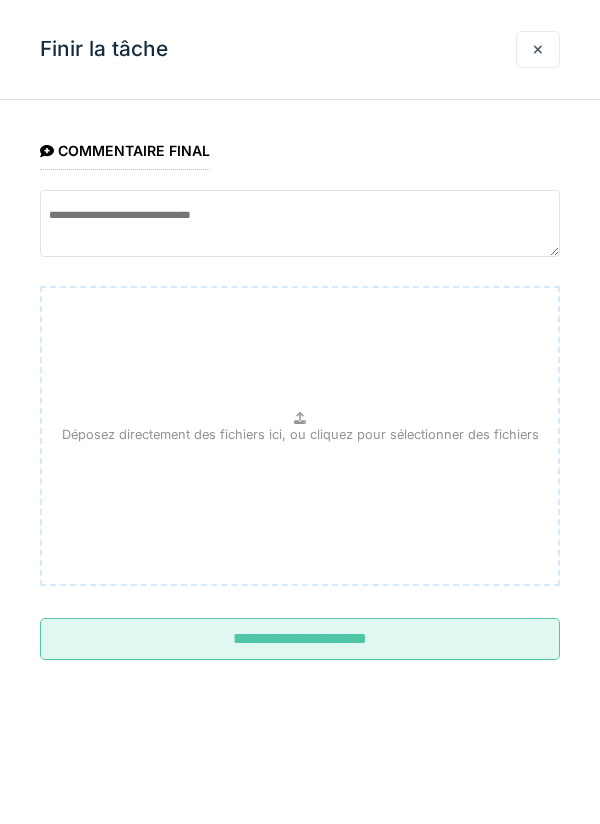 scroll, scrollTop: 1139, scrollLeft: 0, axis: vertical 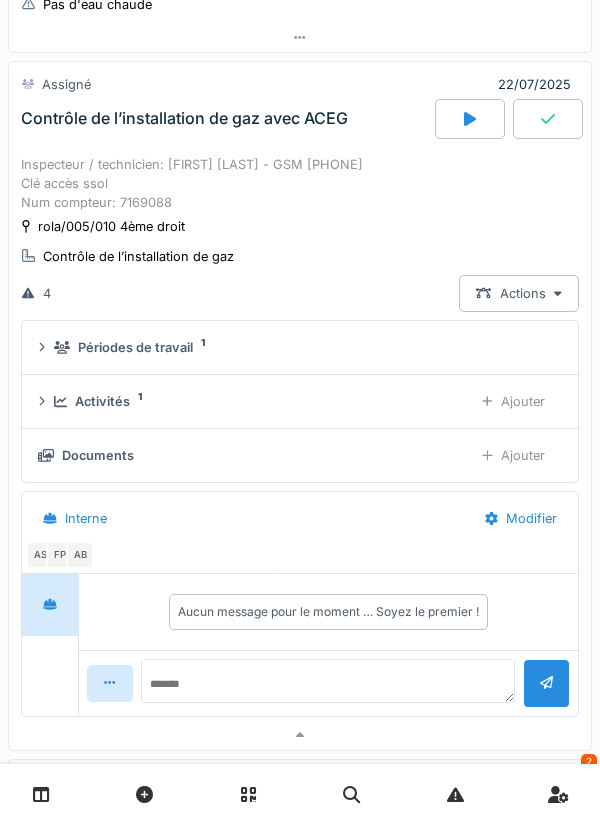 click at bounding box center [470, 119] 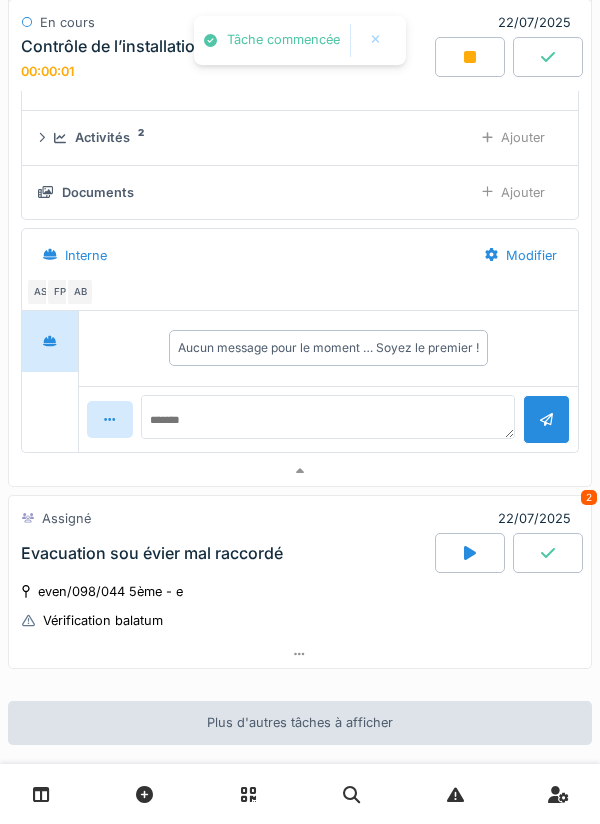 scroll, scrollTop: 1404, scrollLeft: 0, axis: vertical 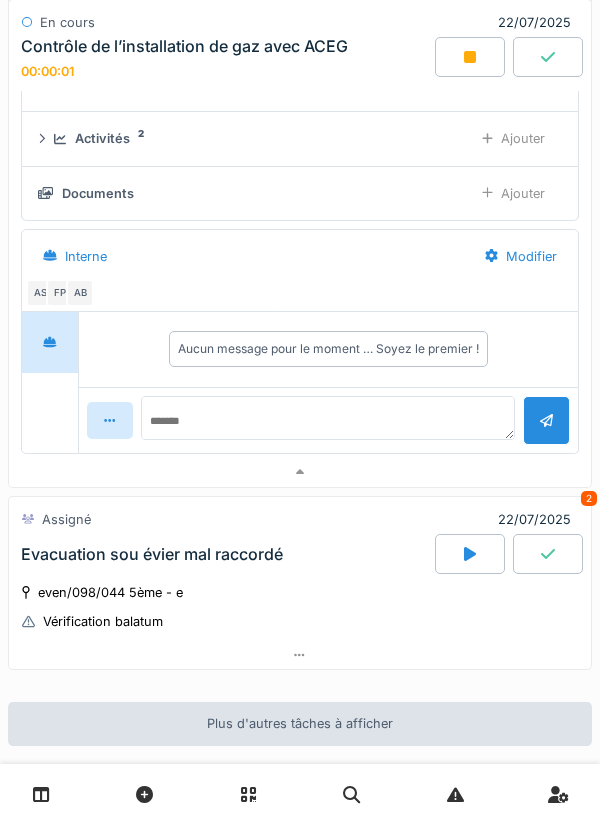 click on "FP" at bounding box center [60, 293] 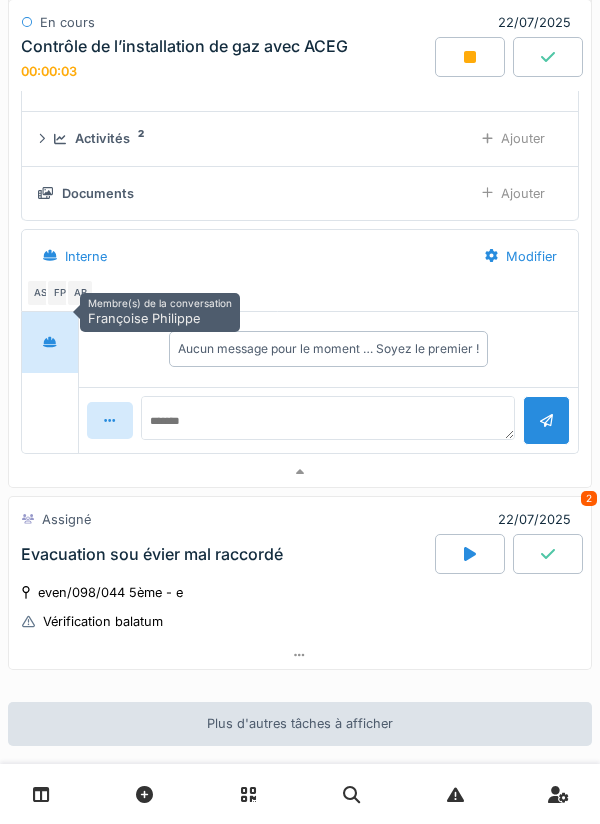 click on "Interne" at bounding box center (247, 256) 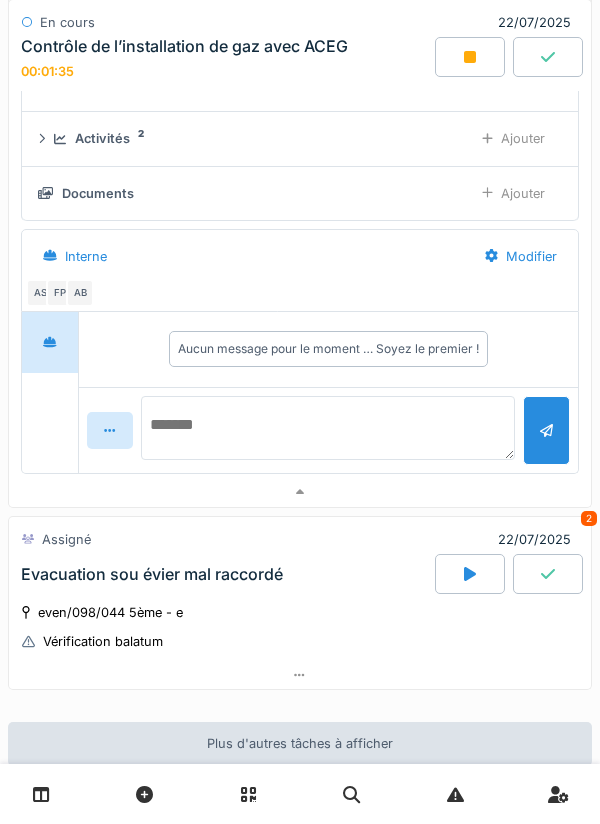 click at bounding box center (328, 428) 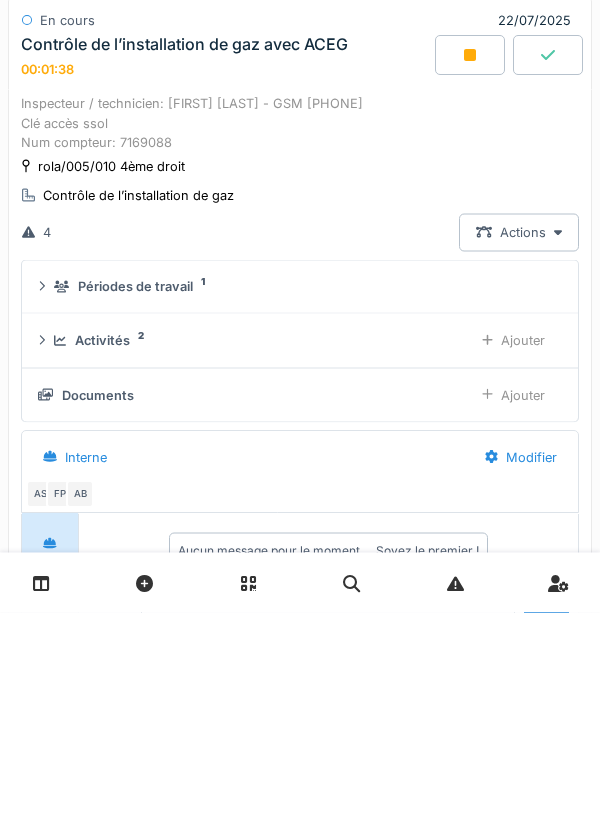scroll, scrollTop: 900, scrollLeft: 0, axis: vertical 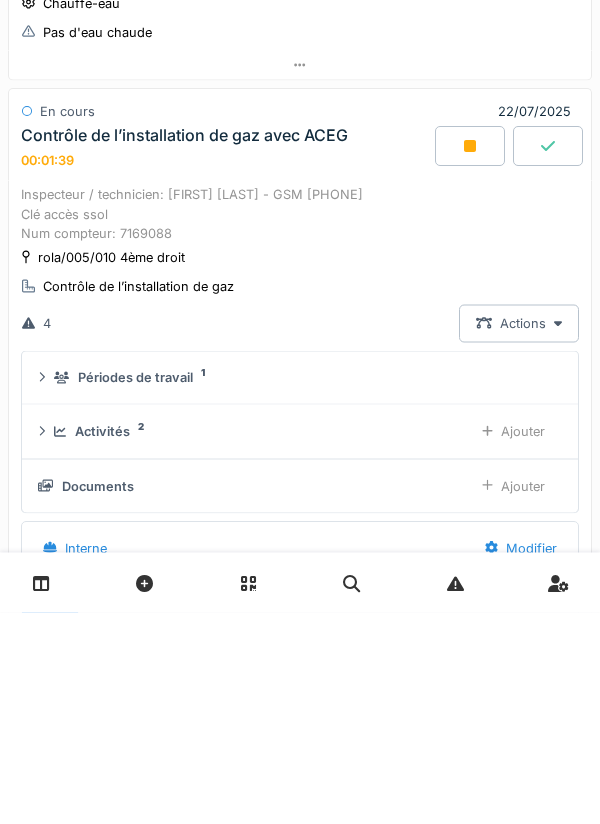 click 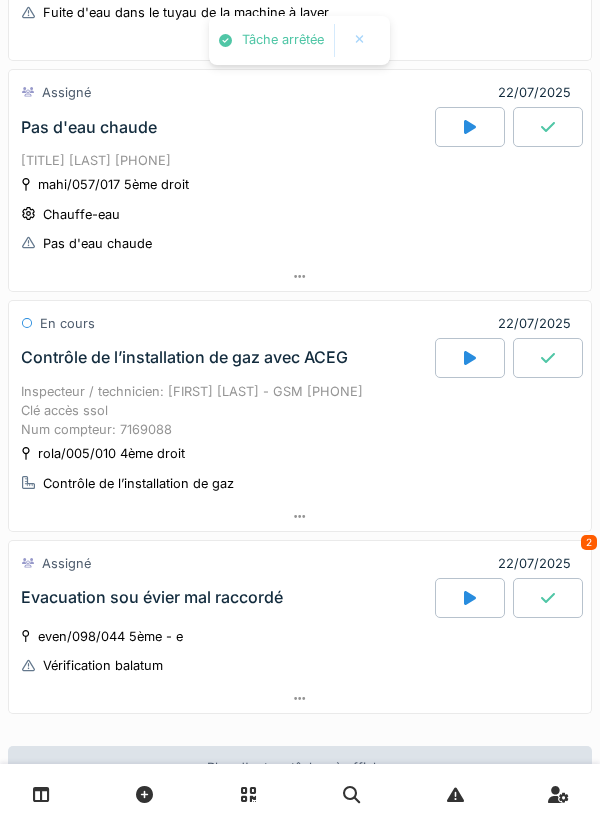click on "rola/005/010 4ème droit Contrôle de l’installation de gaz" at bounding box center [300, 468] 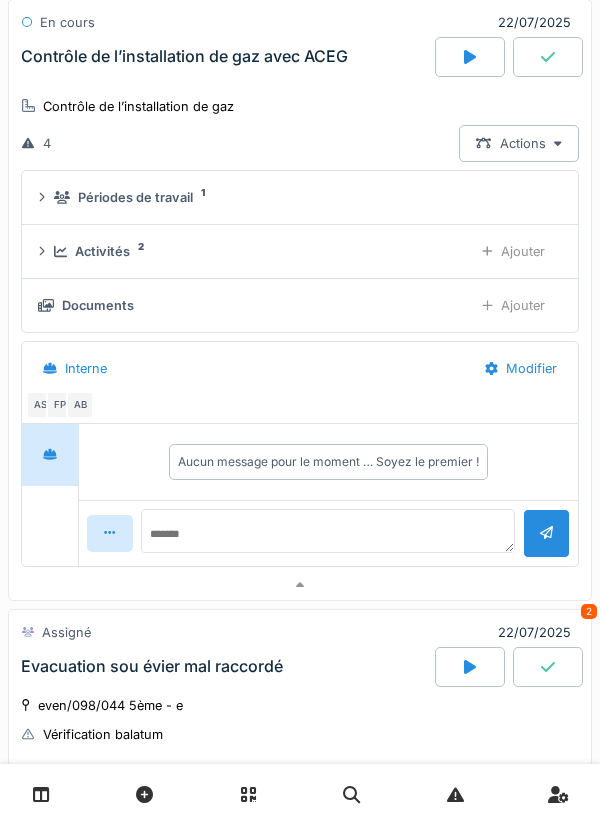 scroll, scrollTop: 1286, scrollLeft: 0, axis: vertical 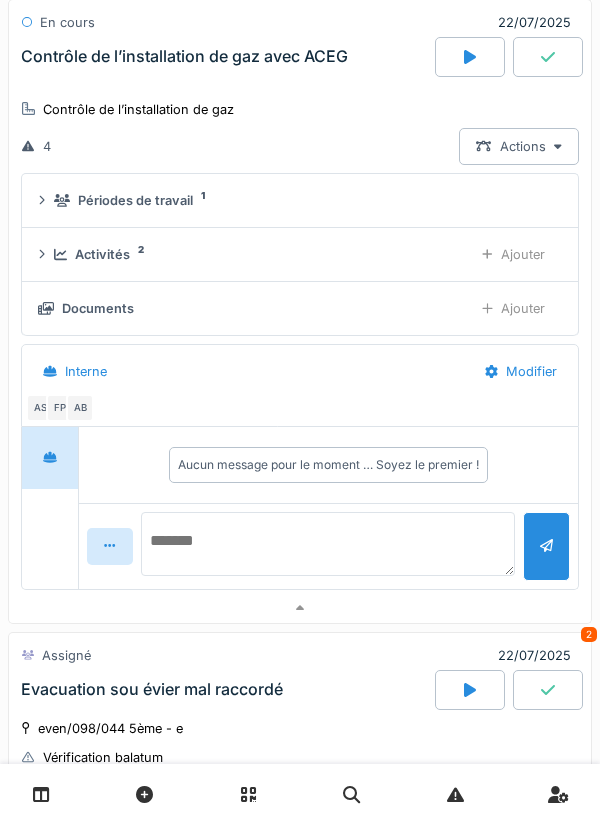 click at bounding box center [328, 544] 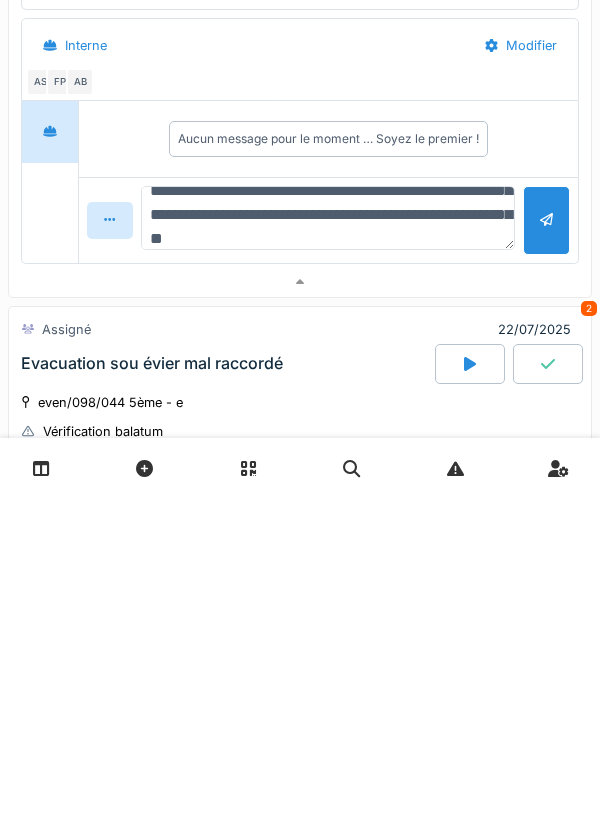 scroll, scrollTop: 72, scrollLeft: 0, axis: vertical 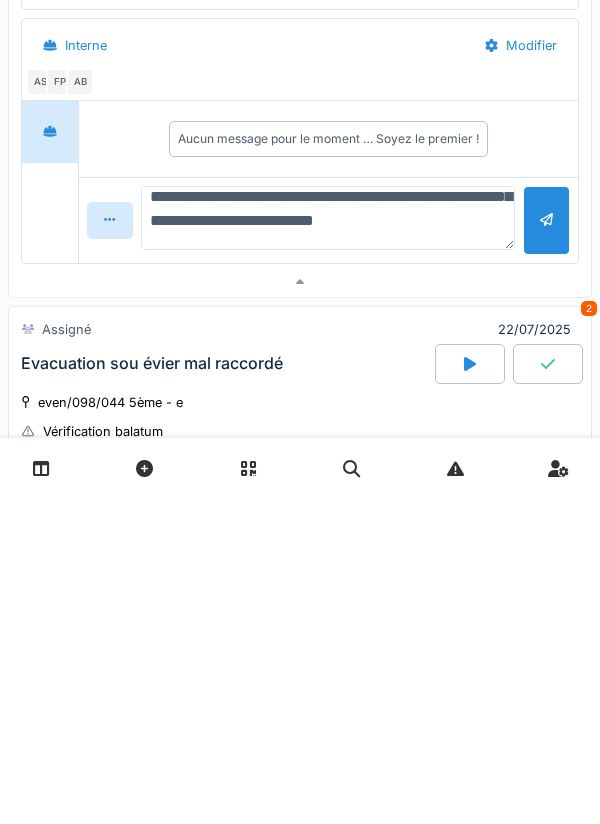 type on "**********" 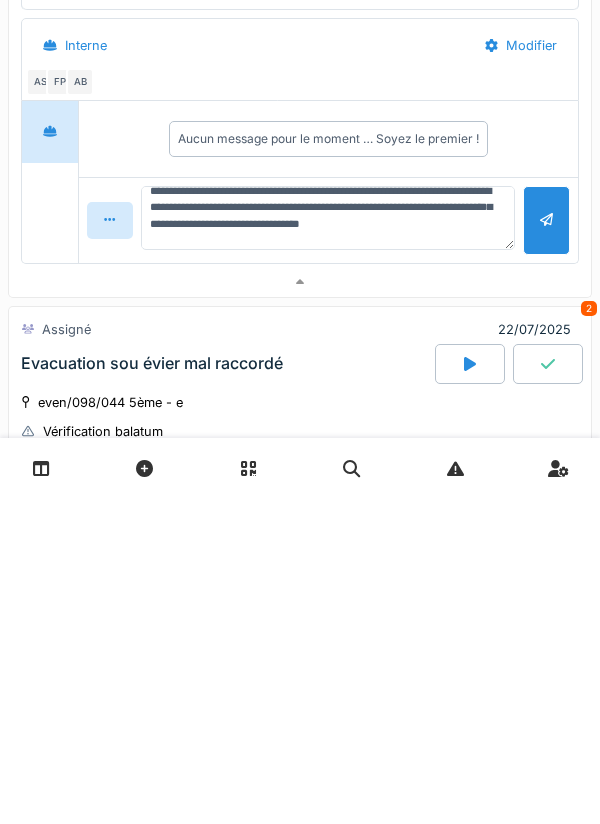 click at bounding box center [546, 546] 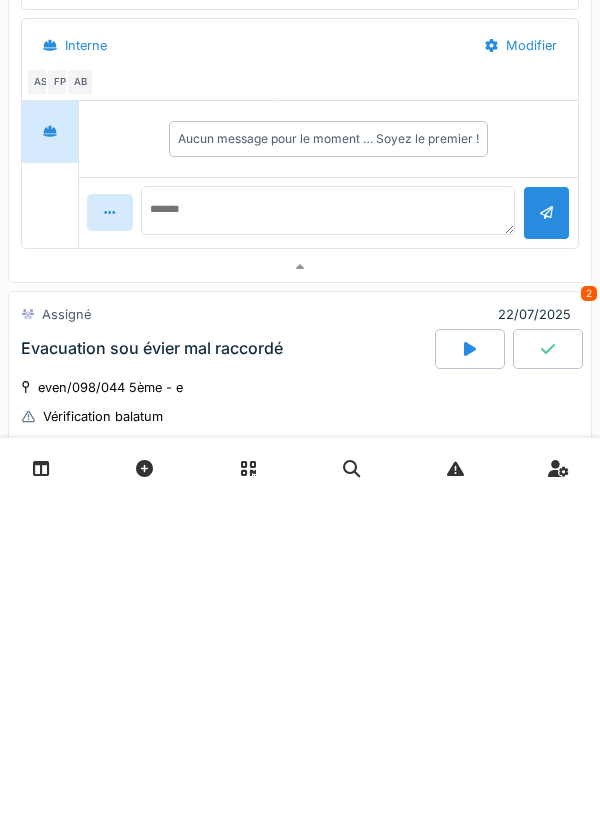 scroll, scrollTop: 0, scrollLeft: 0, axis: both 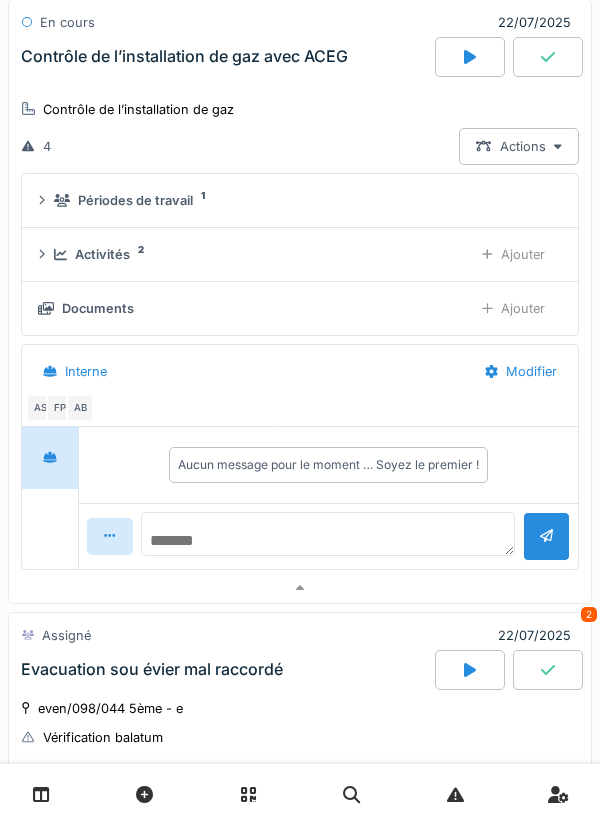 click at bounding box center (328, 534) 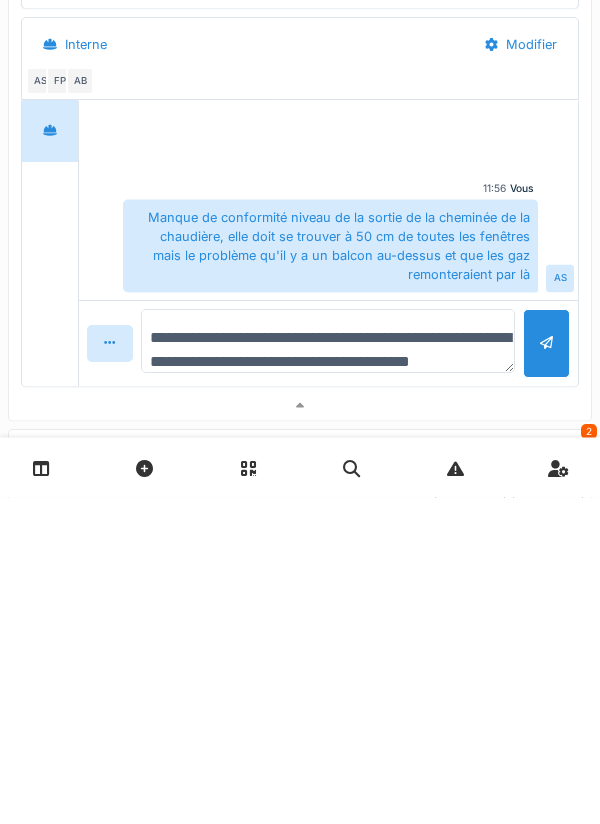 scroll, scrollTop: 24, scrollLeft: 0, axis: vertical 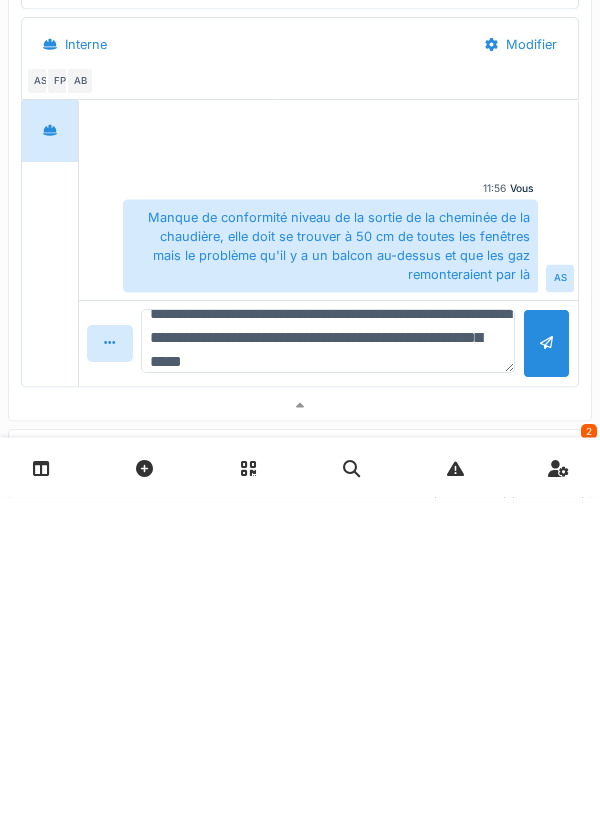 click on "**********" at bounding box center [328, 668] 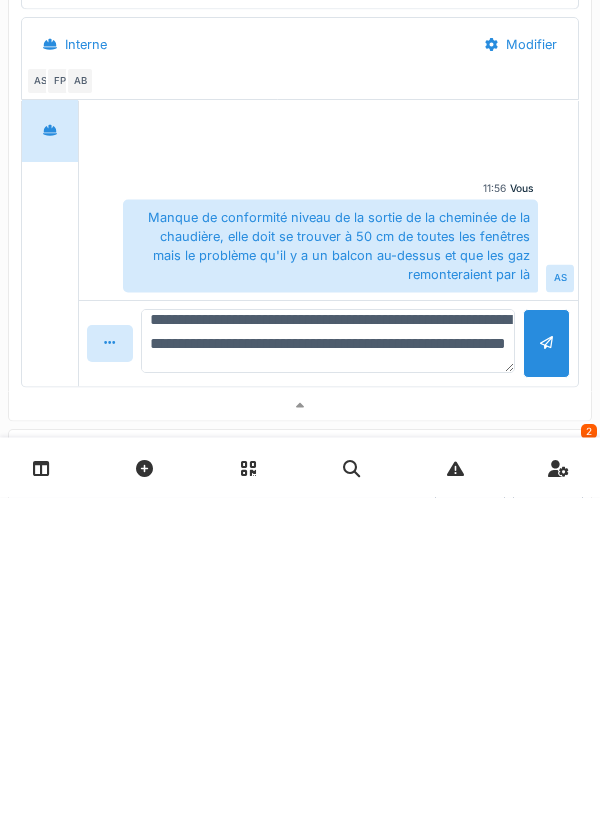 click on "**********" at bounding box center (328, 668) 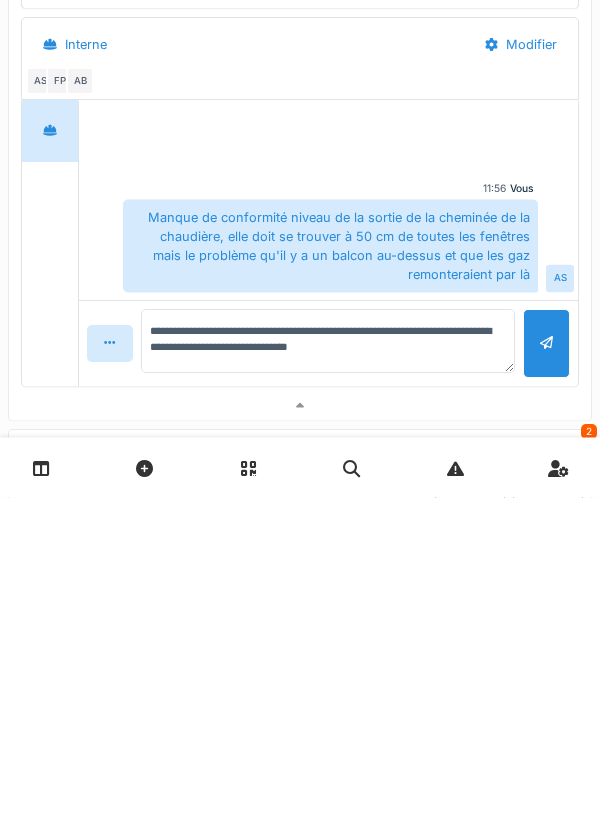 click at bounding box center (546, 670) 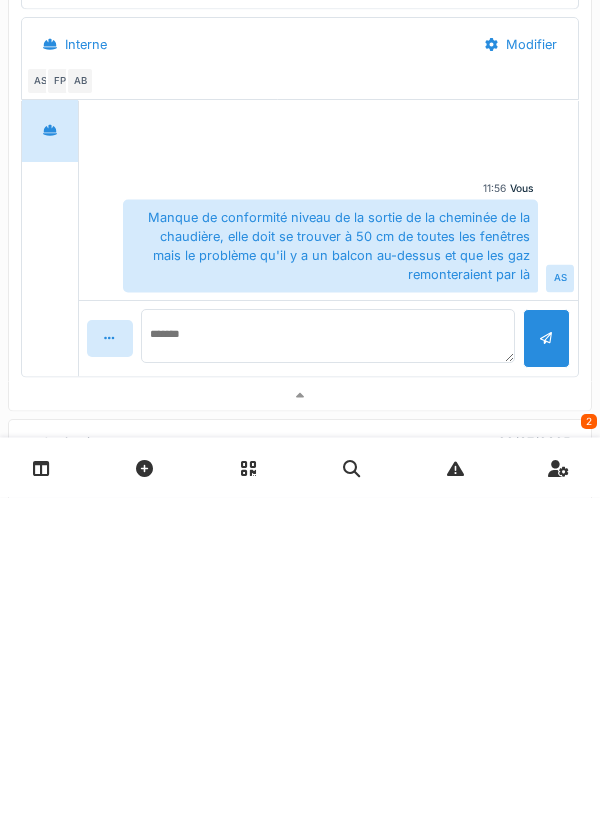 scroll, scrollTop: 0, scrollLeft: 0, axis: both 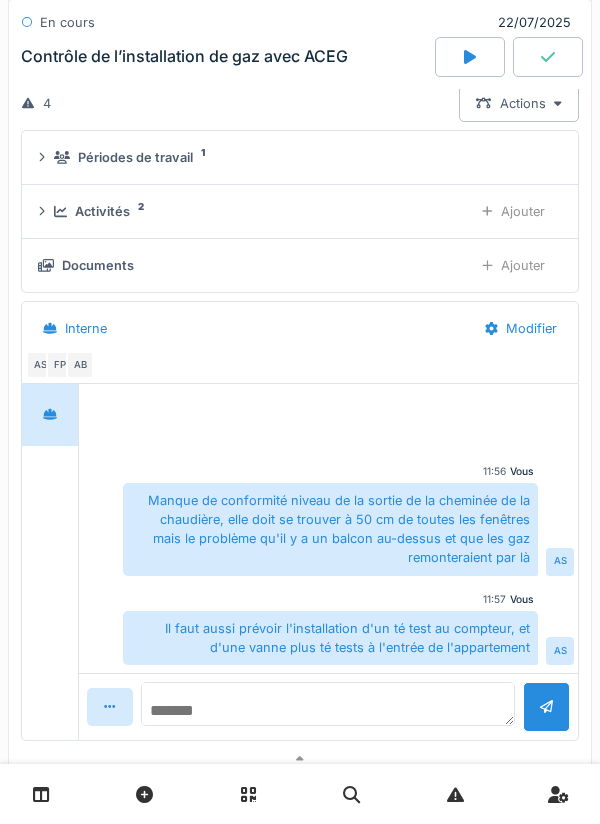 click at bounding box center (328, 704) 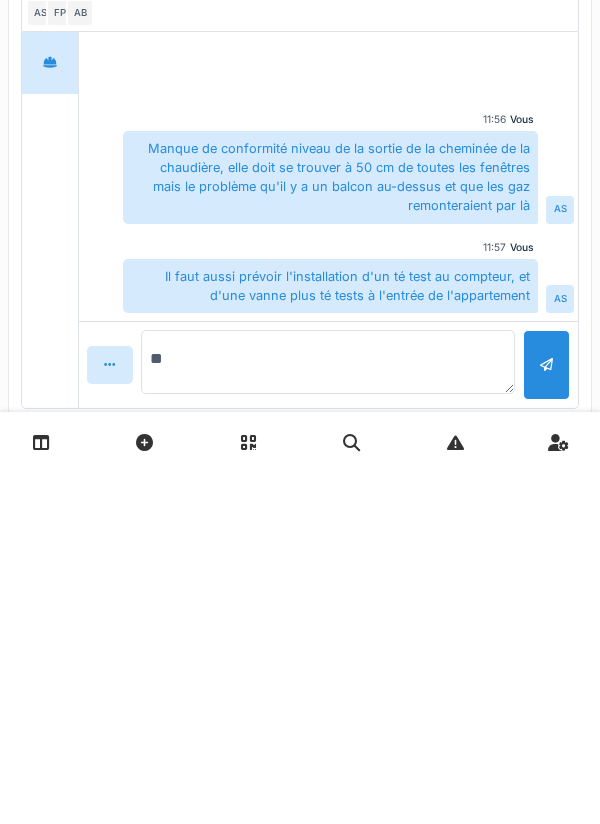 type on "*" 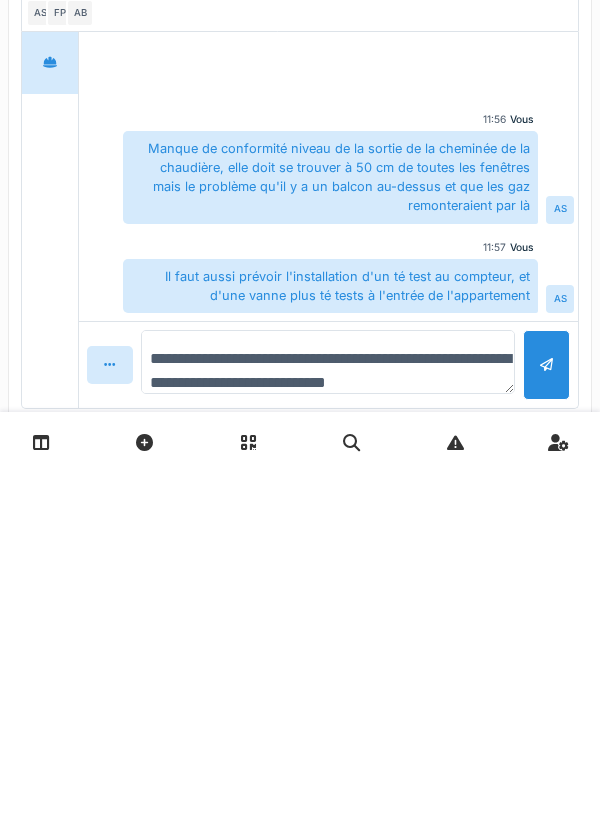 scroll, scrollTop: 23, scrollLeft: 0, axis: vertical 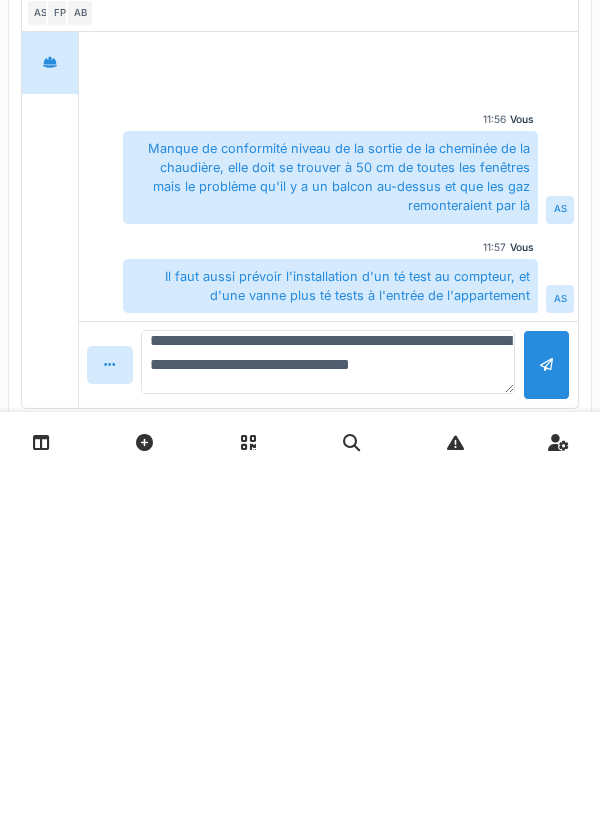 type on "**********" 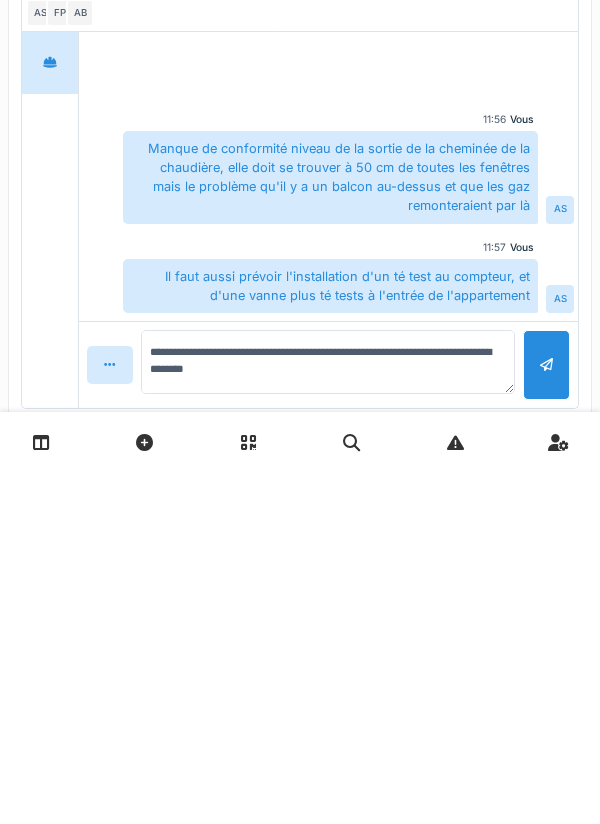 click at bounding box center [546, 716] 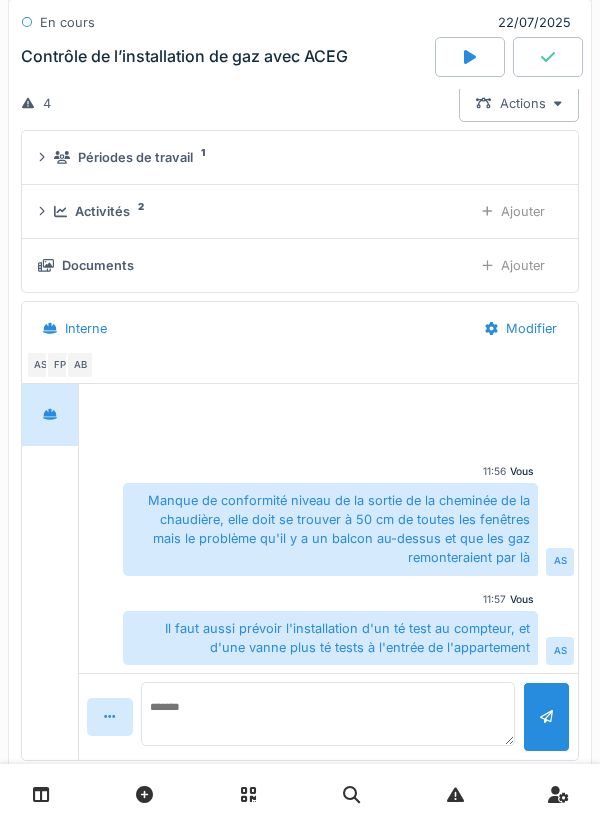 scroll, scrollTop: 0, scrollLeft: 0, axis: both 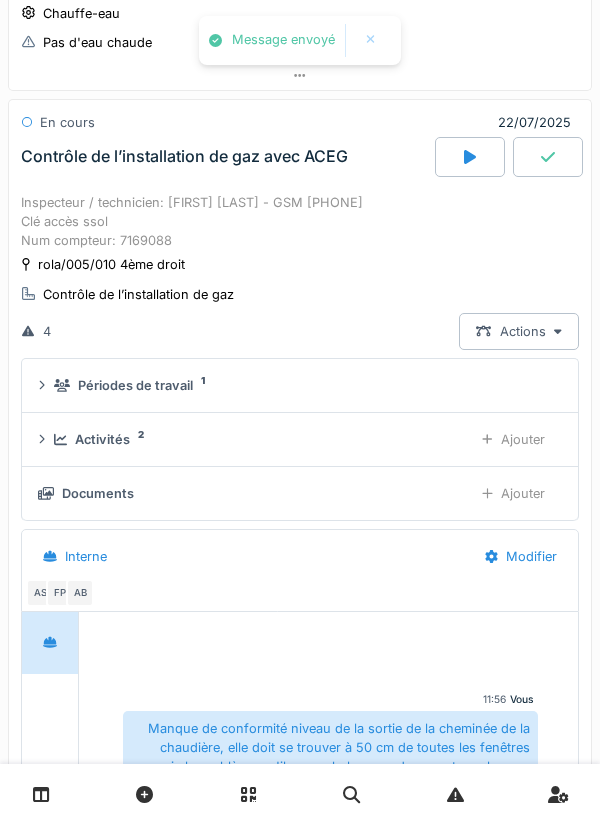 click at bounding box center [548, 157] 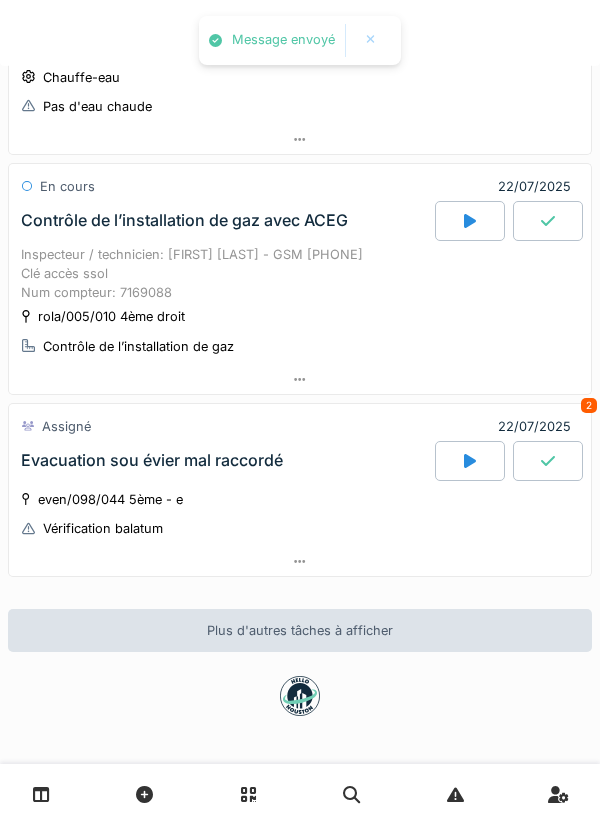 scroll, scrollTop: 1056, scrollLeft: 0, axis: vertical 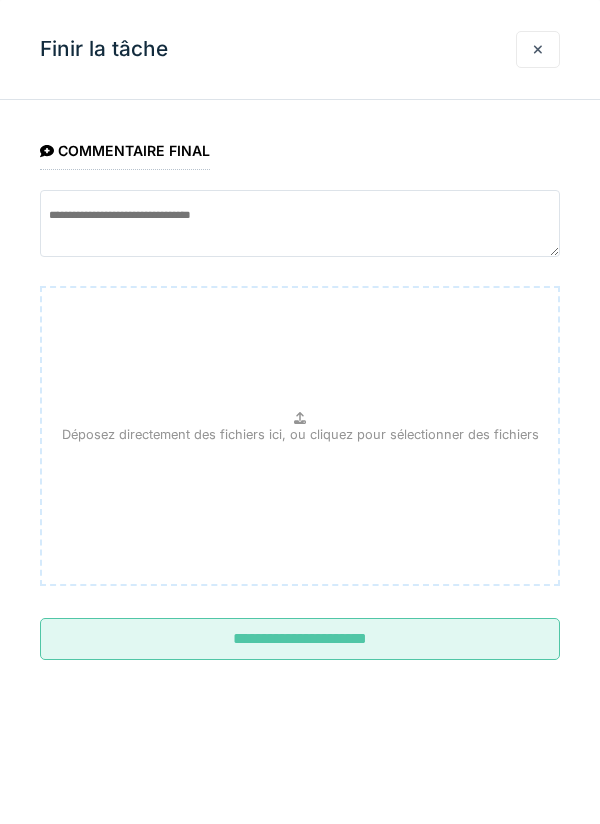 click at bounding box center [538, 49] 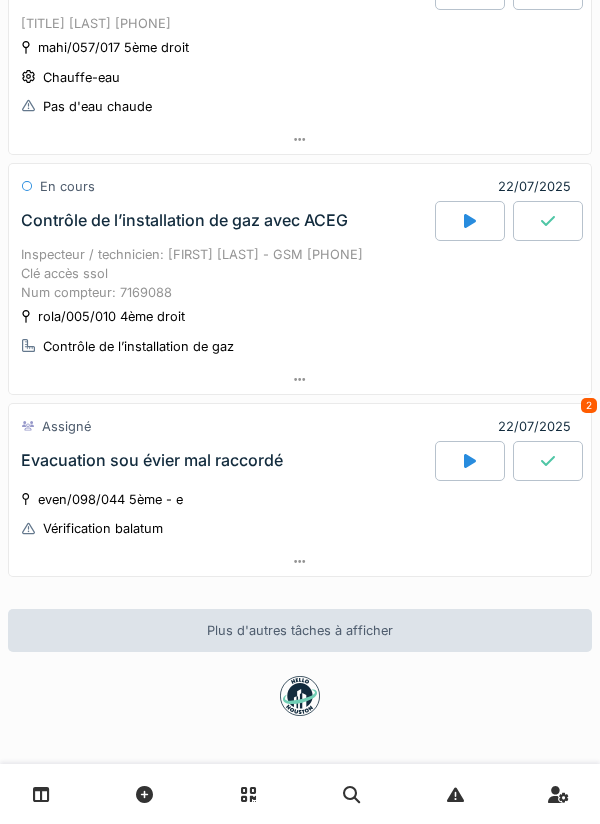 scroll, scrollTop: 1029, scrollLeft: 0, axis: vertical 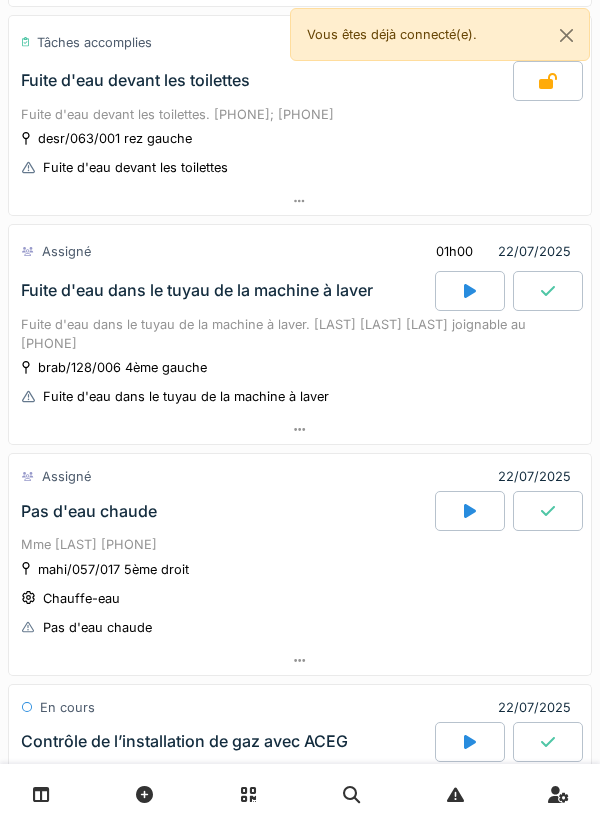 click on "Fuite d'eau dans le tuyau de la machine à laver. [LAST] [LAST] [LAST] joignable au [PHONE]" at bounding box center (300, 334) 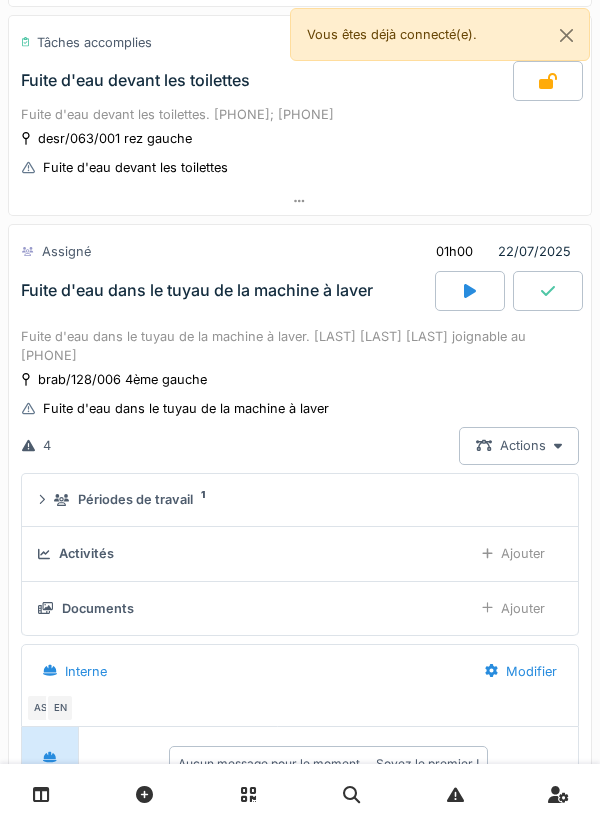 click on "brab/128/006 4ème gauche Fuite d'eau dans le tuyau de la machine à laver" at bounding box center [300, 394] 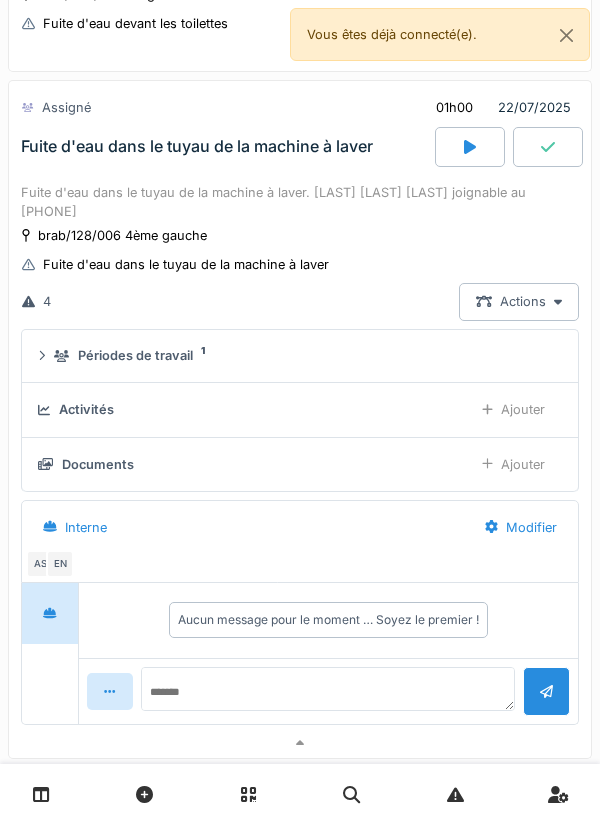 click on "Fuite d'eau dans le tuyau de la machine à laver" at bounding box center [226, 147] 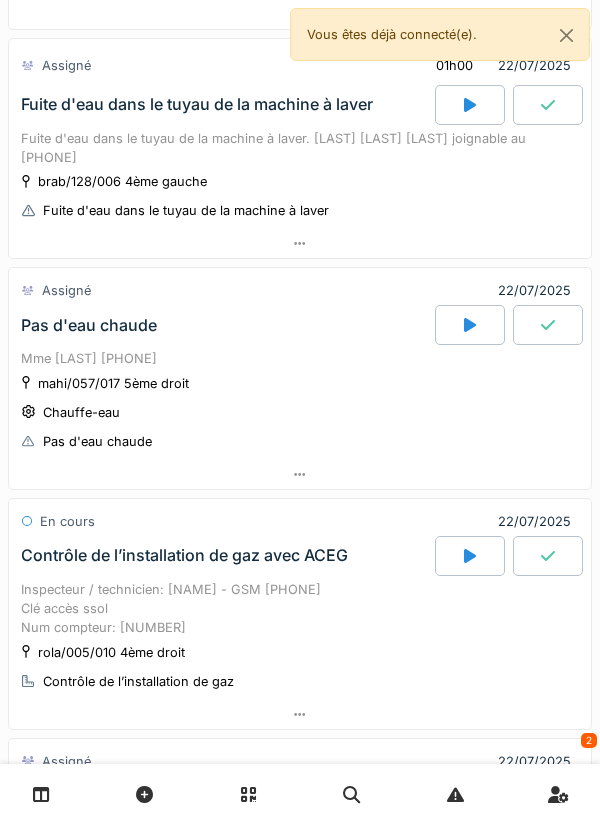 scroll, scrollTop: 718, scrollLeft: 0, axis: vertical 